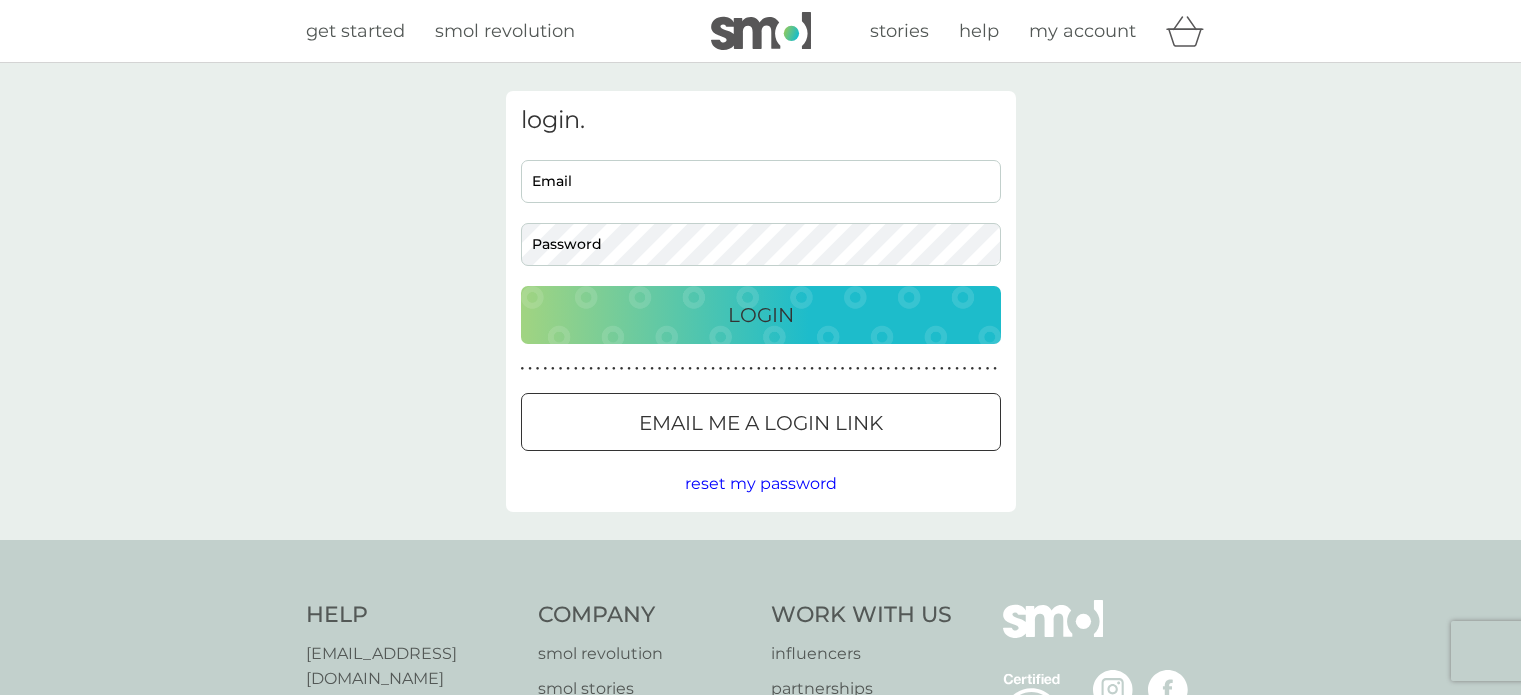 scroll, scrollTop: 0, scrollLeft: 0, axis: both 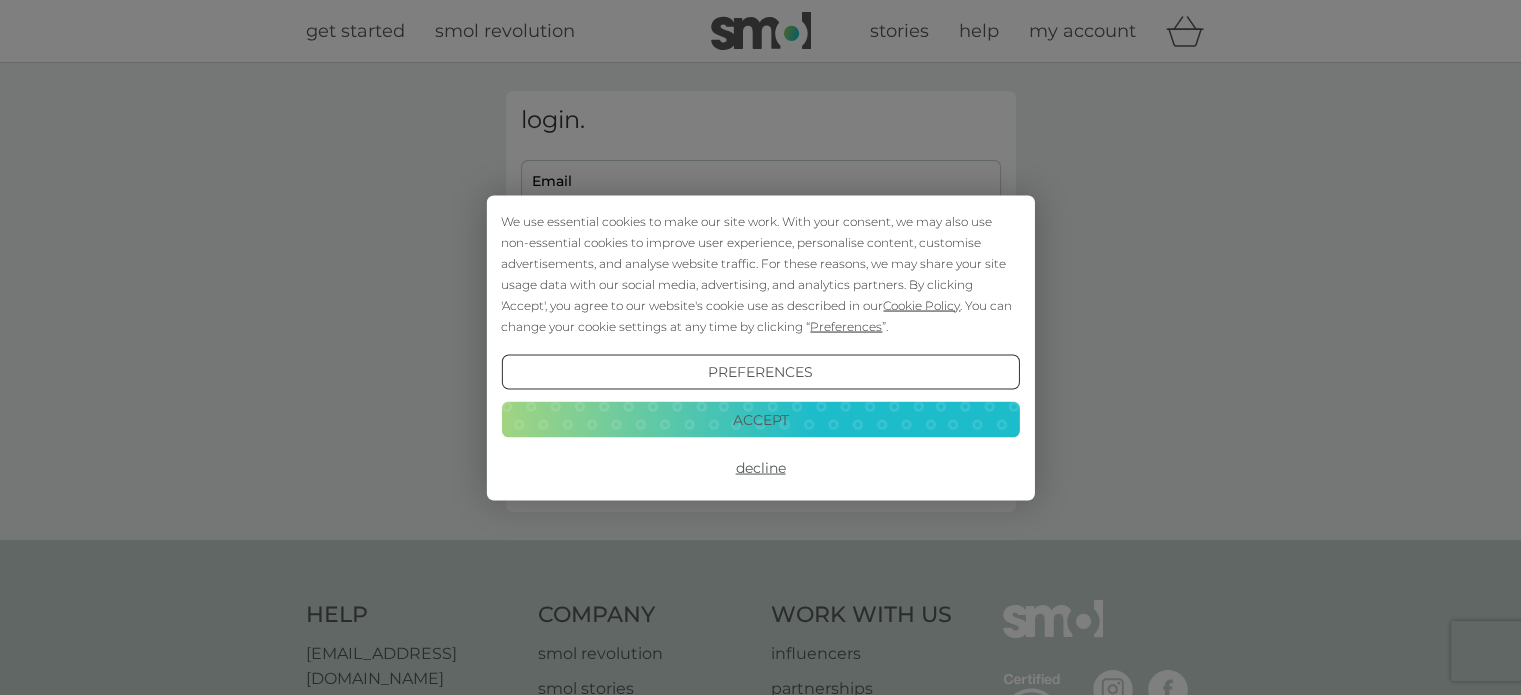 type on "pittsklp@gmail.com" 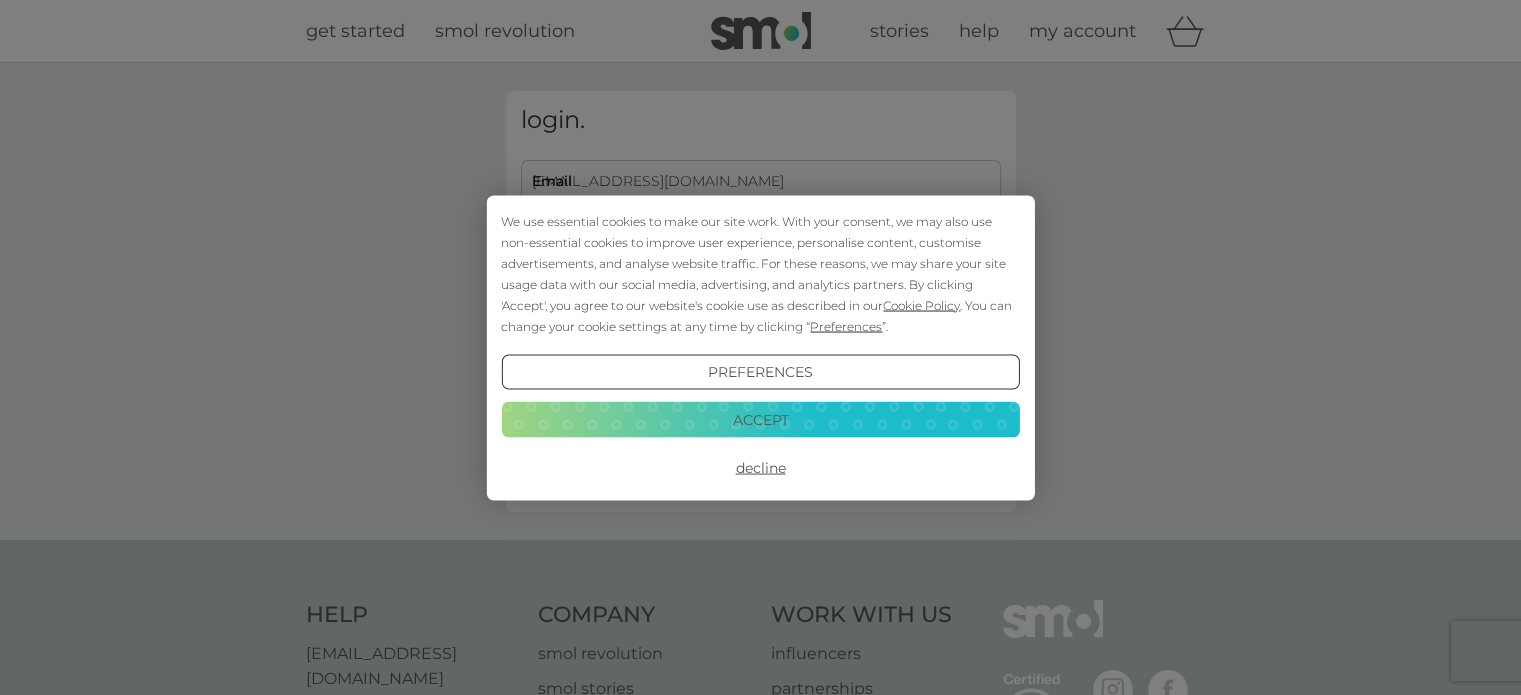 click on "Accept" at bounding box center [760, 420] 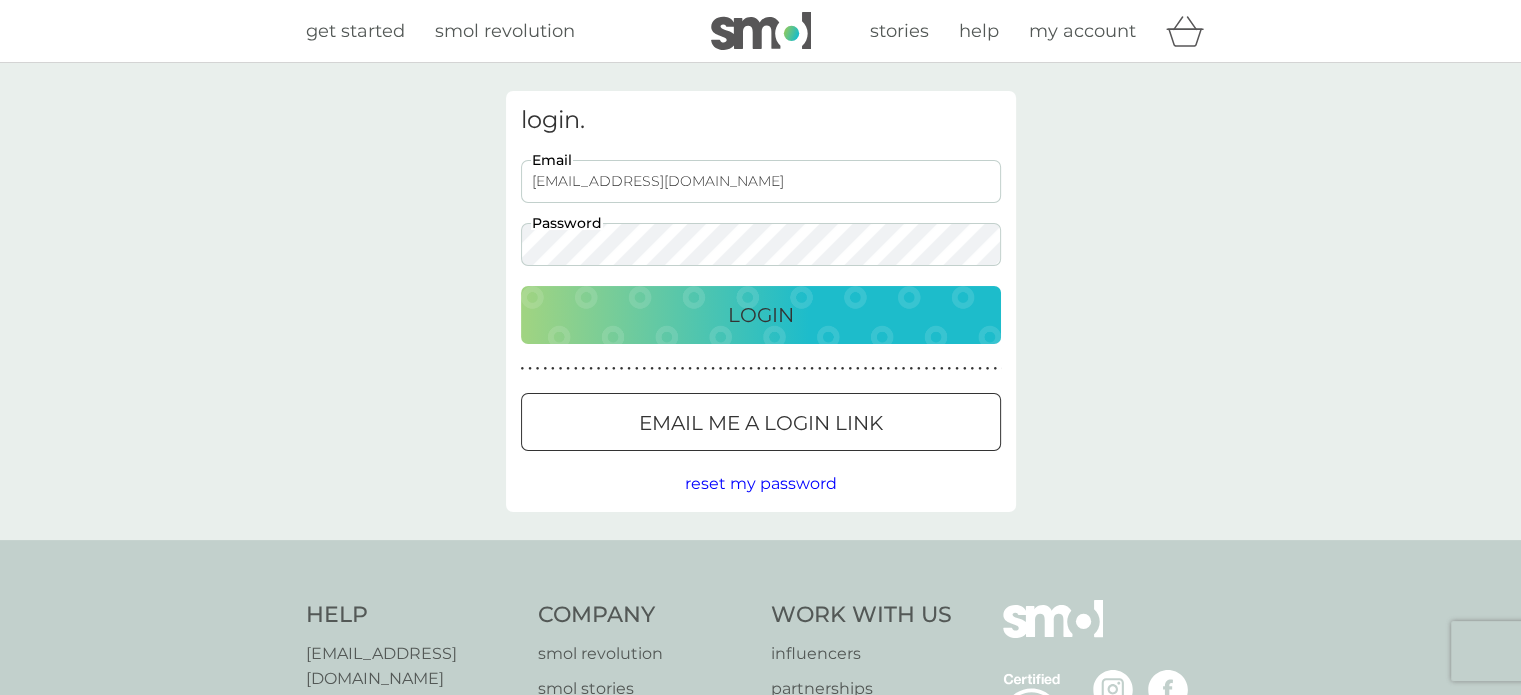 click on "Login" at bounding box center (761, 315) 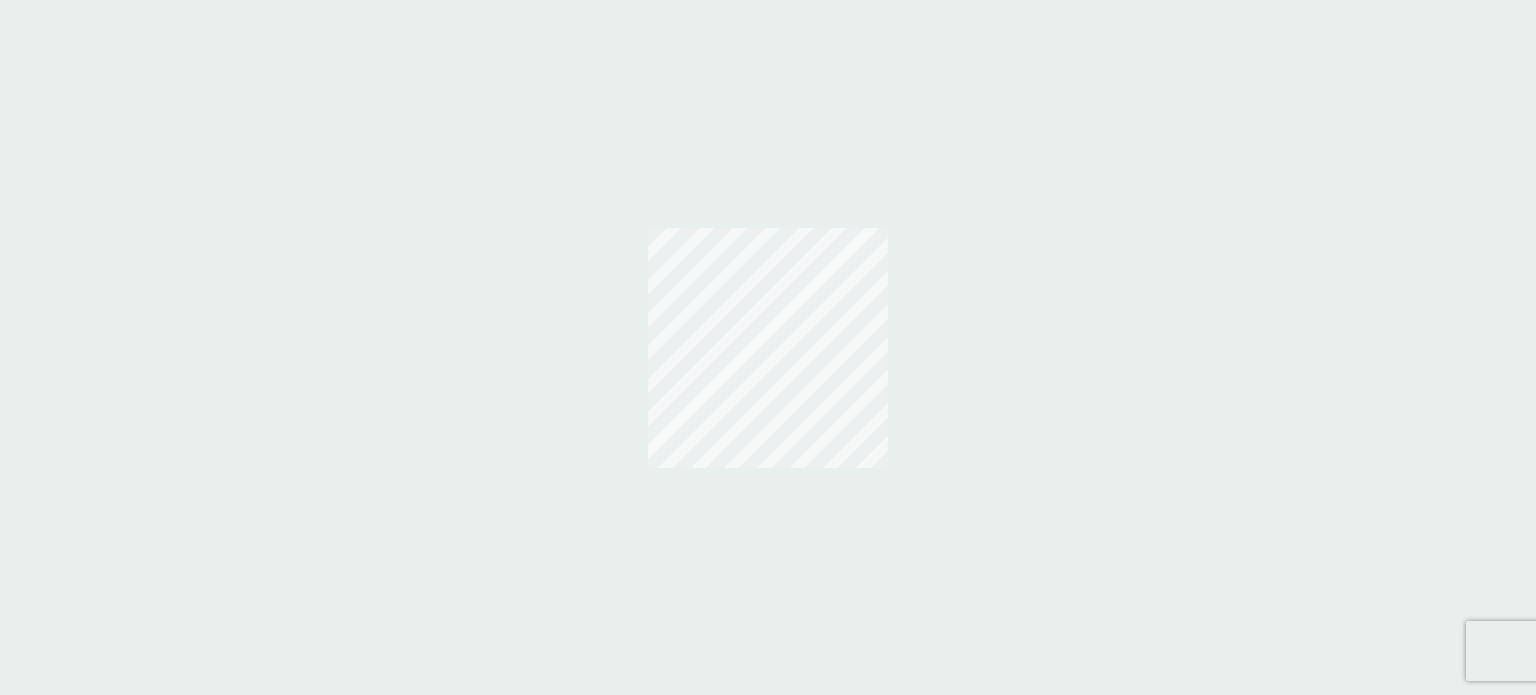 scroll, scrollTop: 0, scrollLeft: 0, axis: both 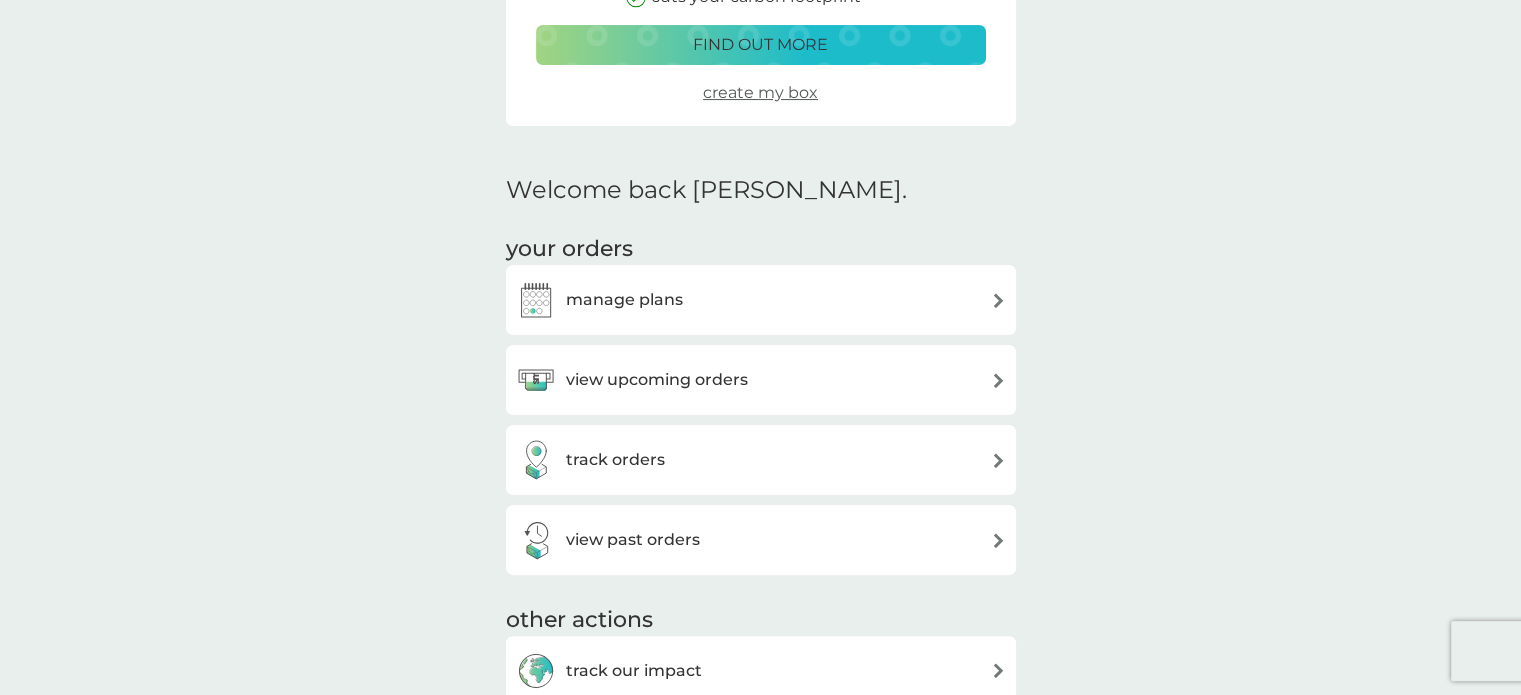 click on "view upcoming orders" at bounding box center (657, 380) 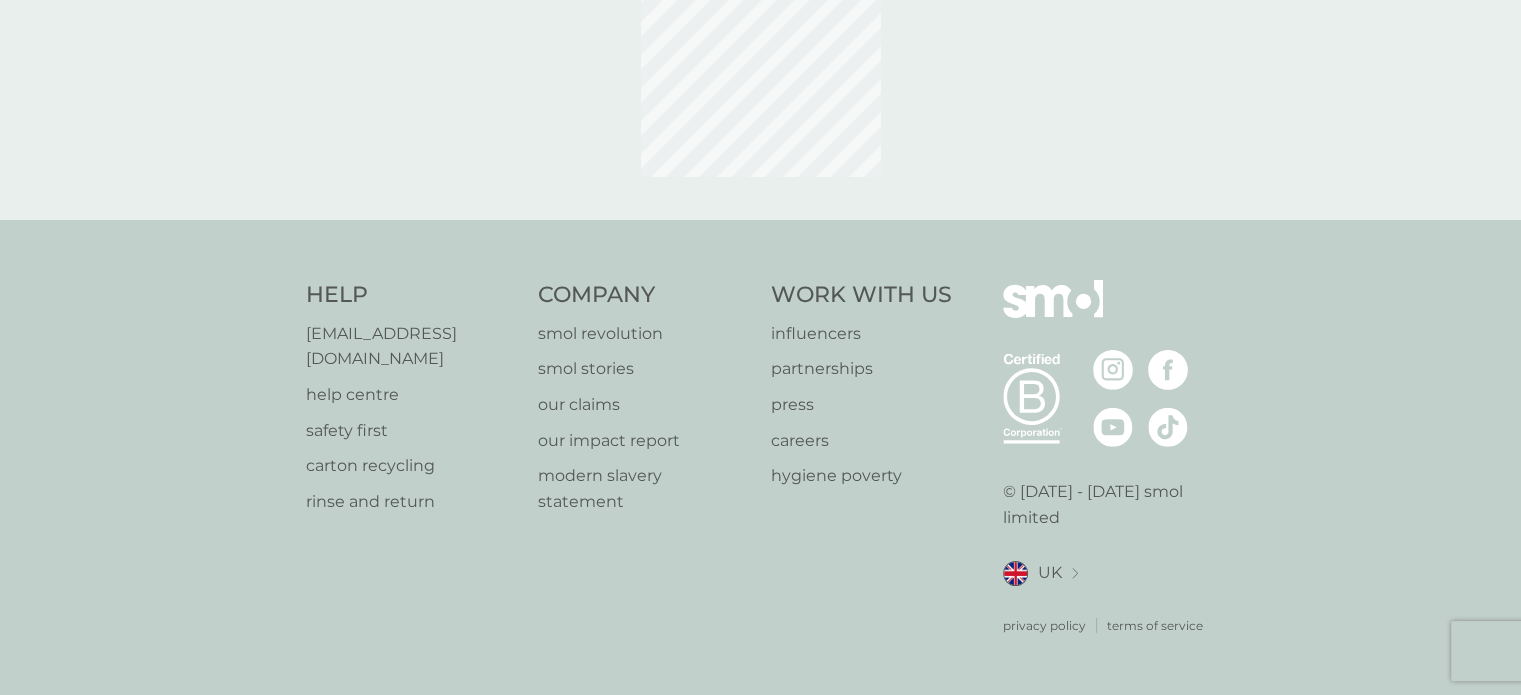 scroll, scrollTop: 0, scrollLeft: 0, axis: both 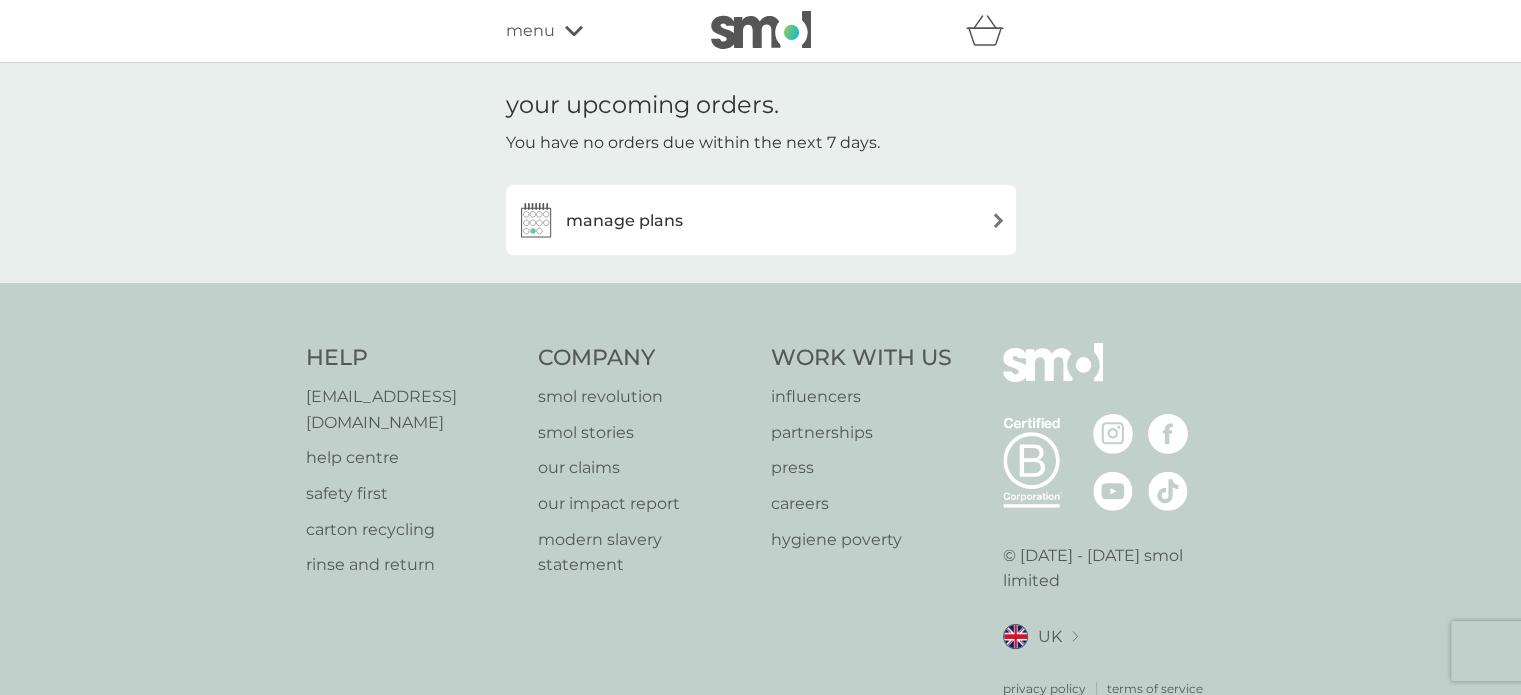 click on "manage plans" at bounding box center [761, 220] 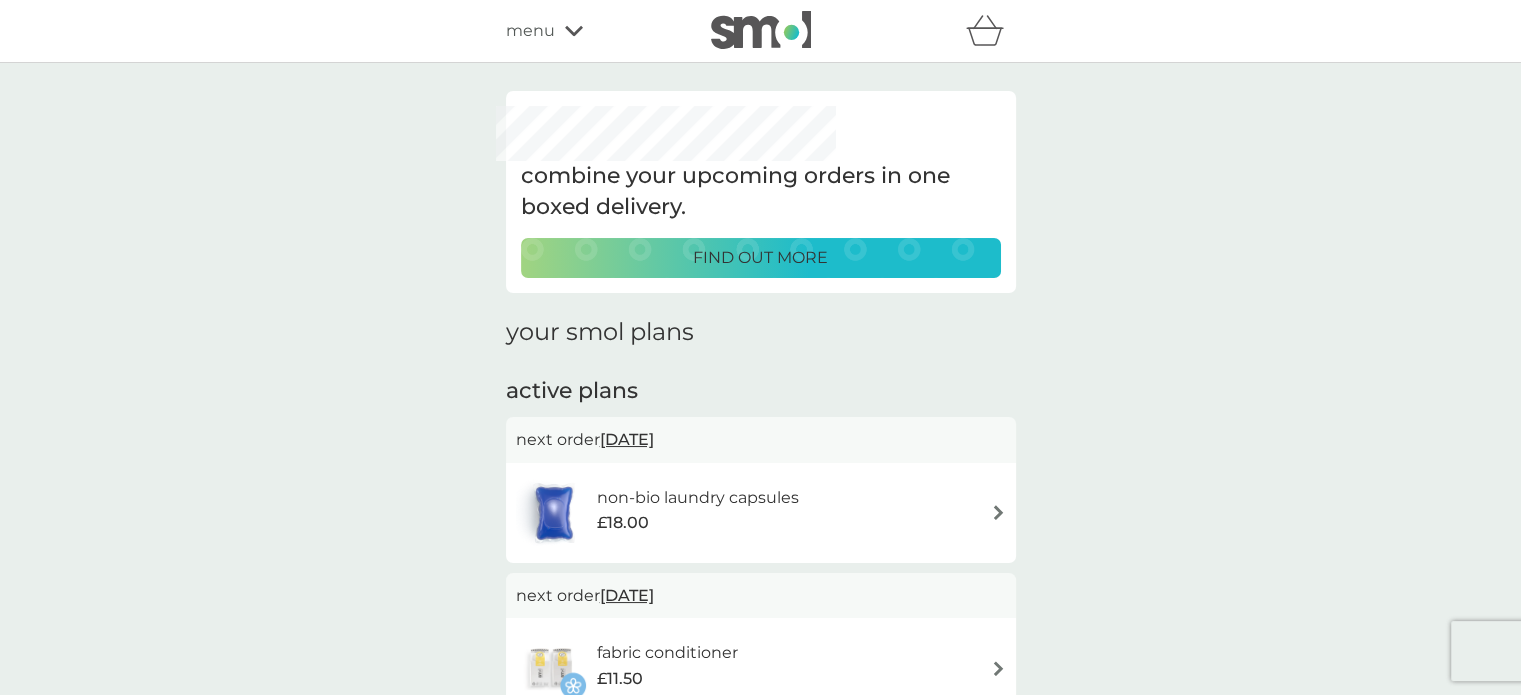 scroll, scrollTop: 0, scrollLeft: 0, axis: both 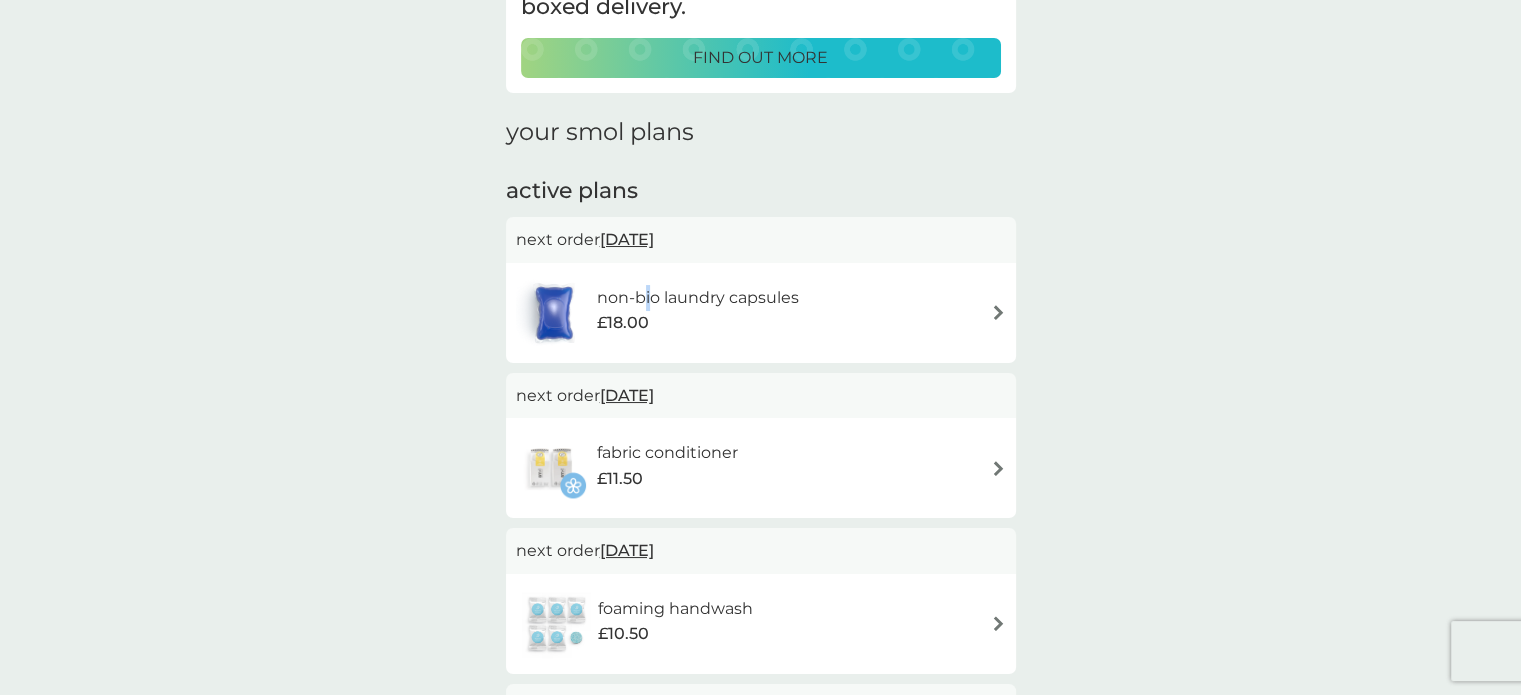 click on "non-bio laundry capsules" at bounding box center (698, 298) 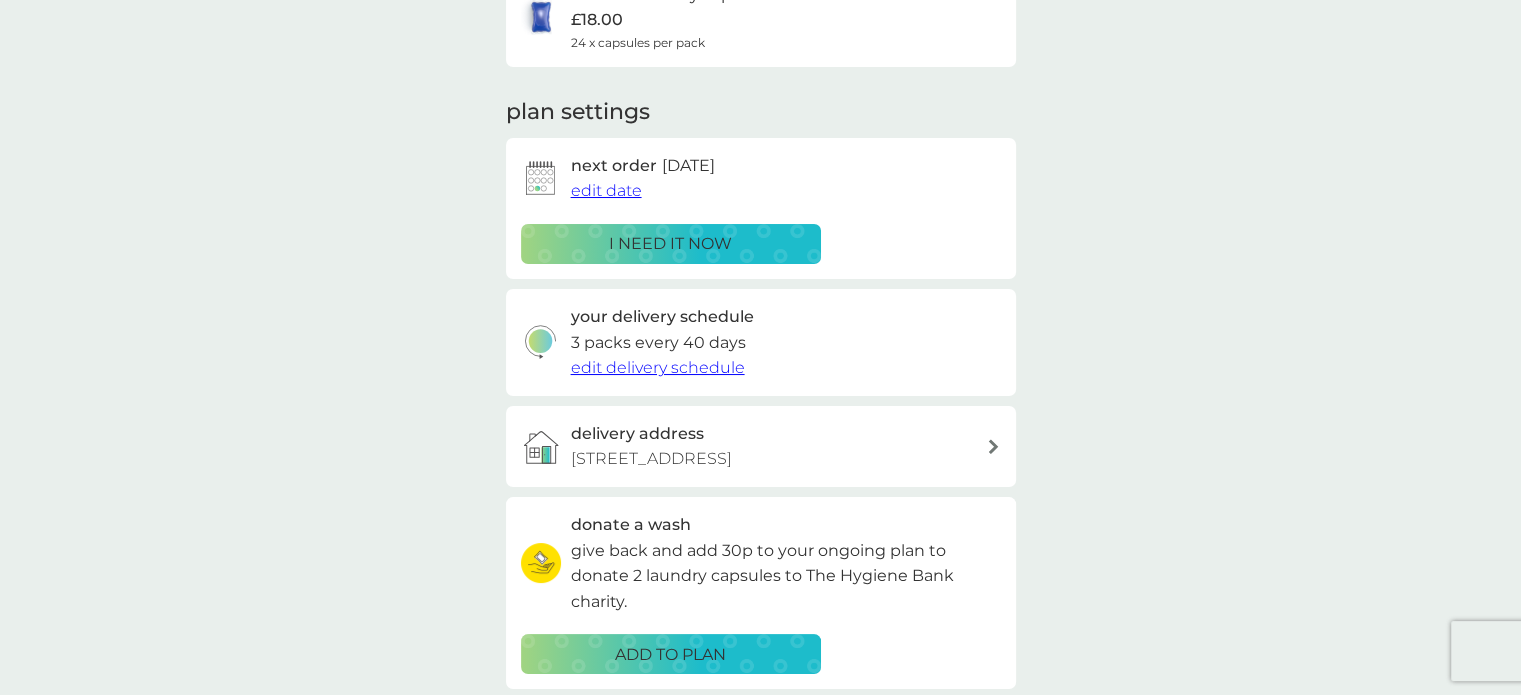 scroll, scrollTop: 0, scrollLeft: 0, axis: both 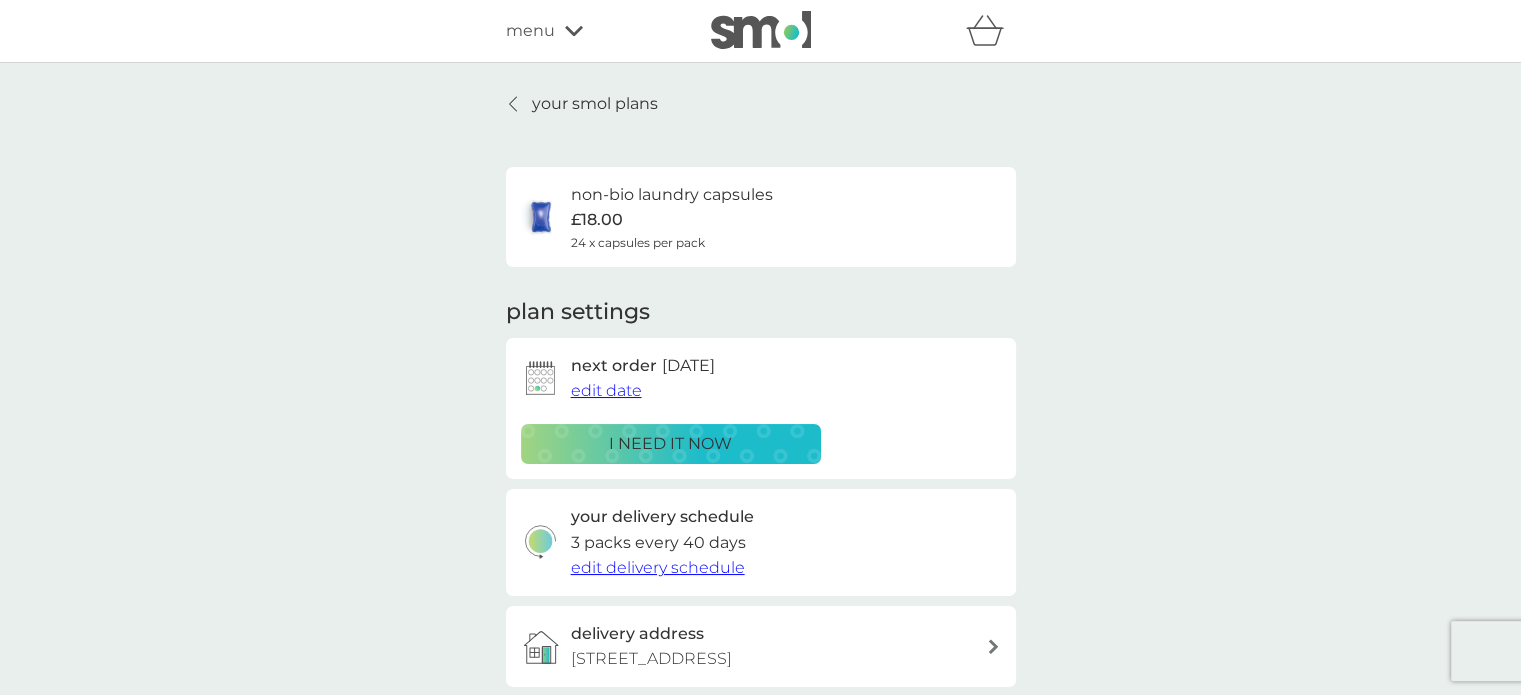 click on "edit date" at bounding box center (606, 390) 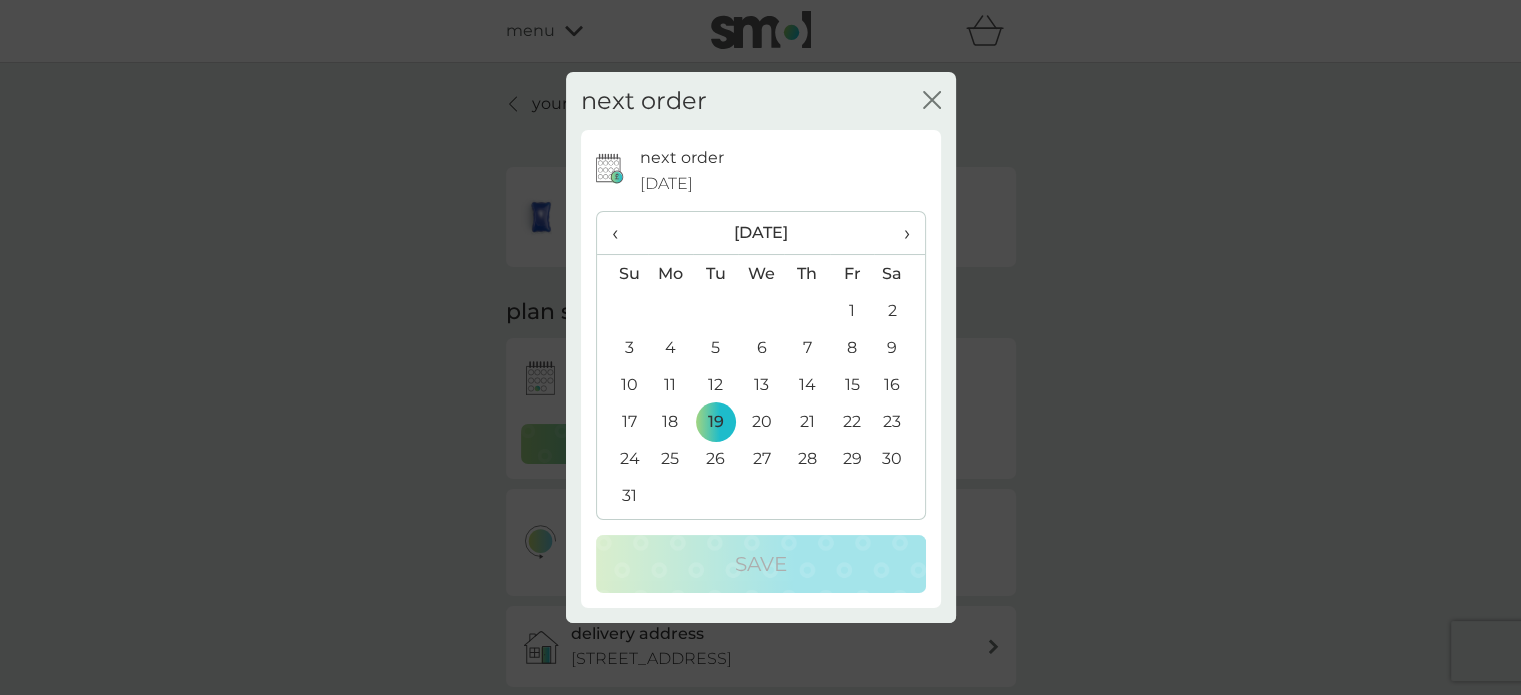 click on "›" at bounding box center [899, 233] 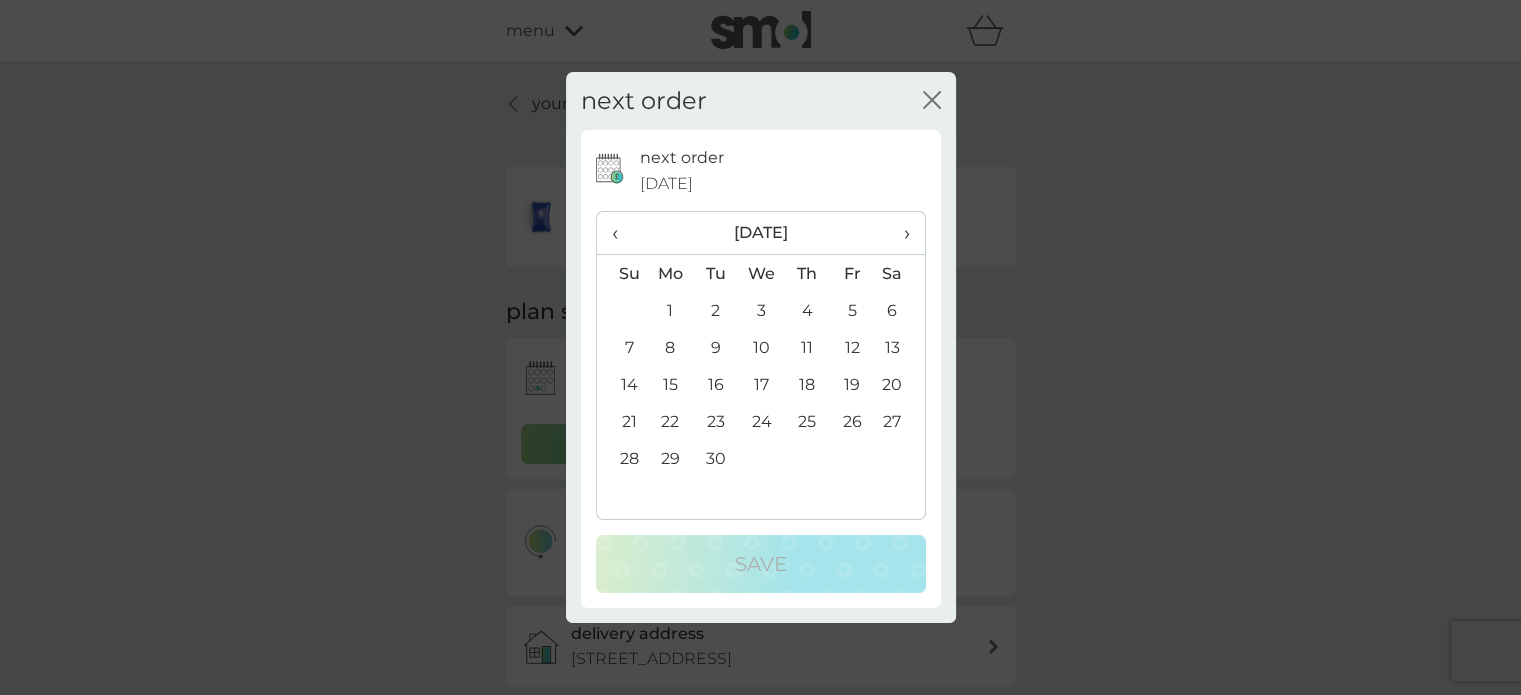 click on "30" at bounding box center (715, 458) 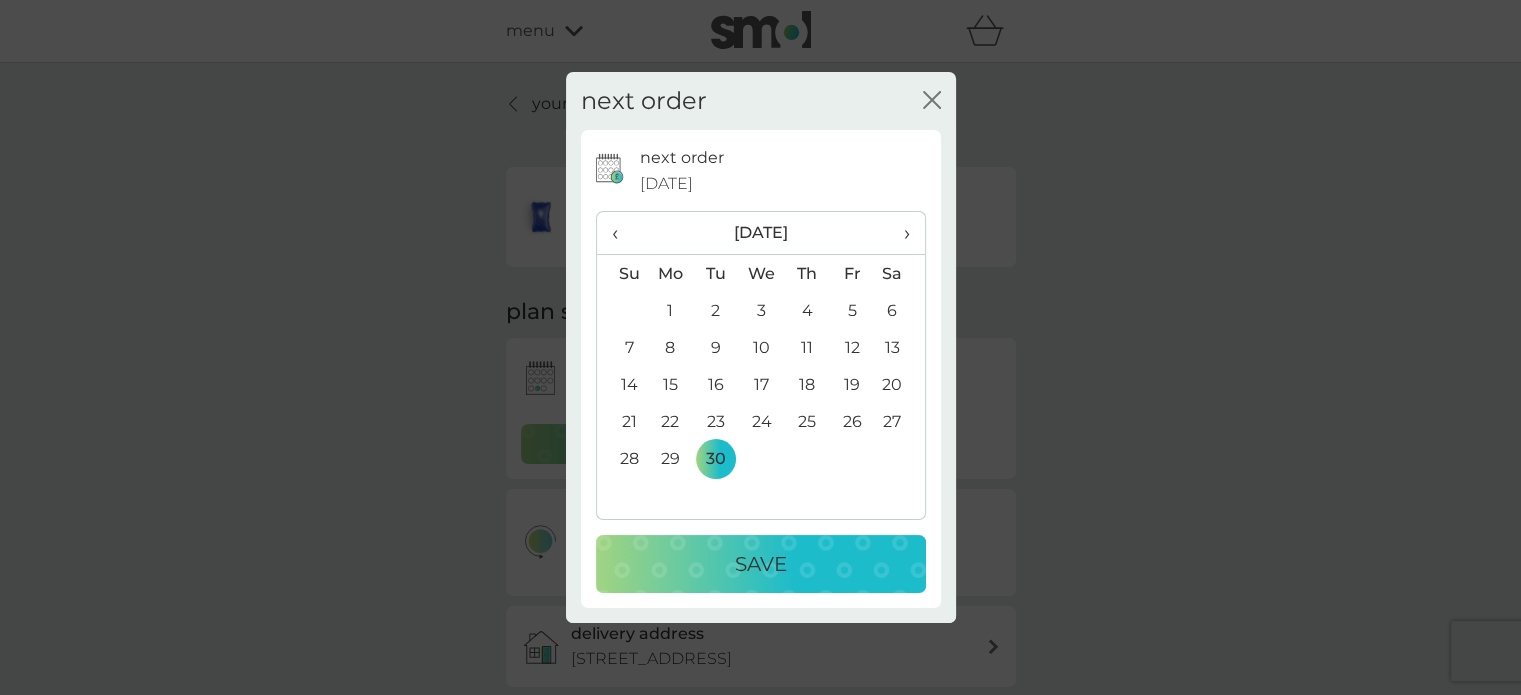 click on "Save" at bounding box center [761, 564] 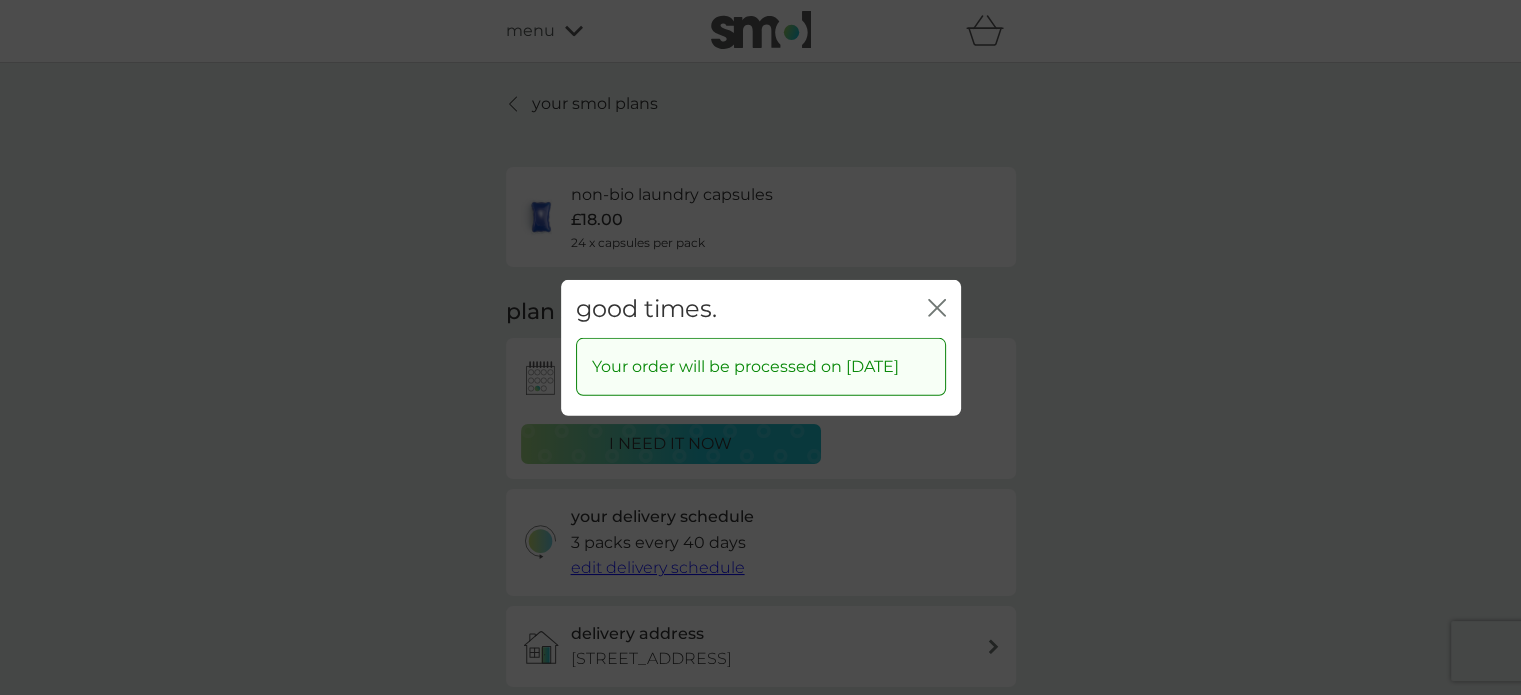 click on "close" 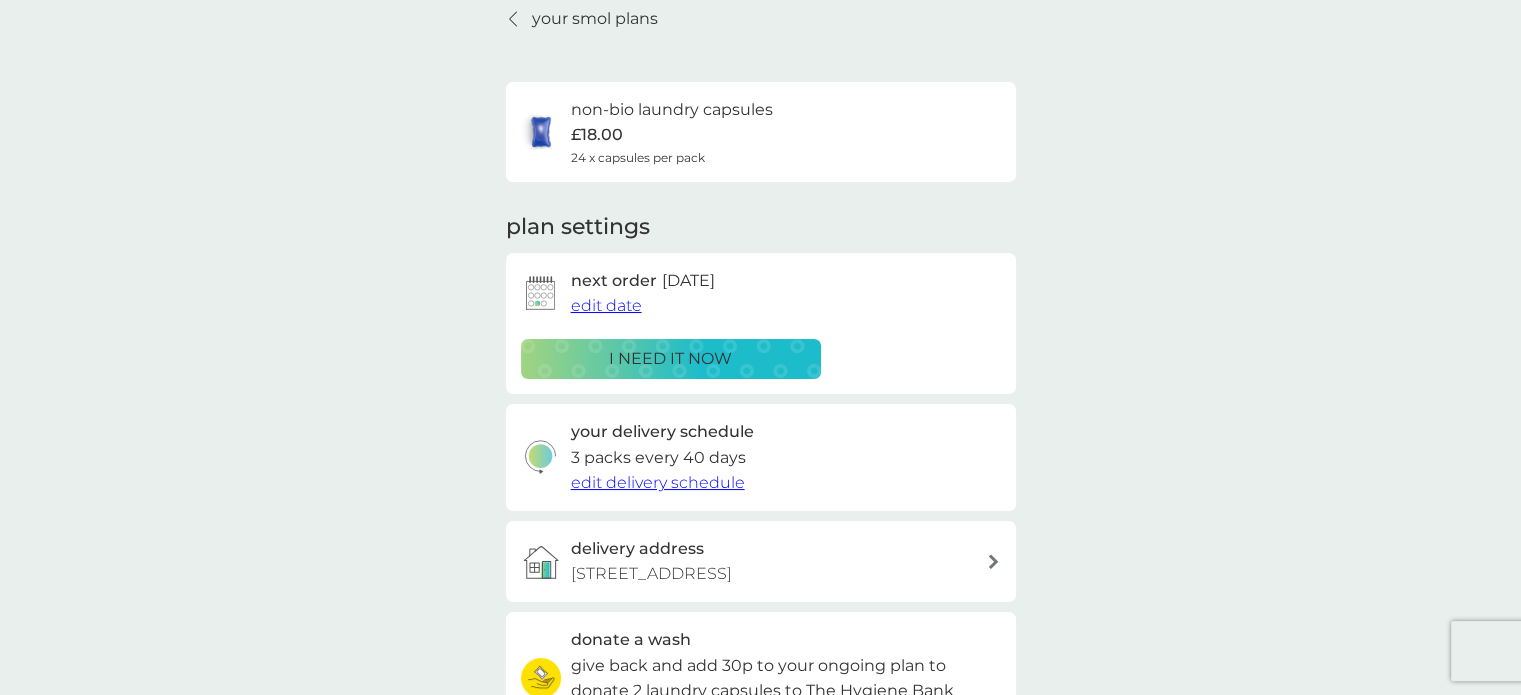scroll, scrollTop: 0, scrollLeft: 0, axis: both 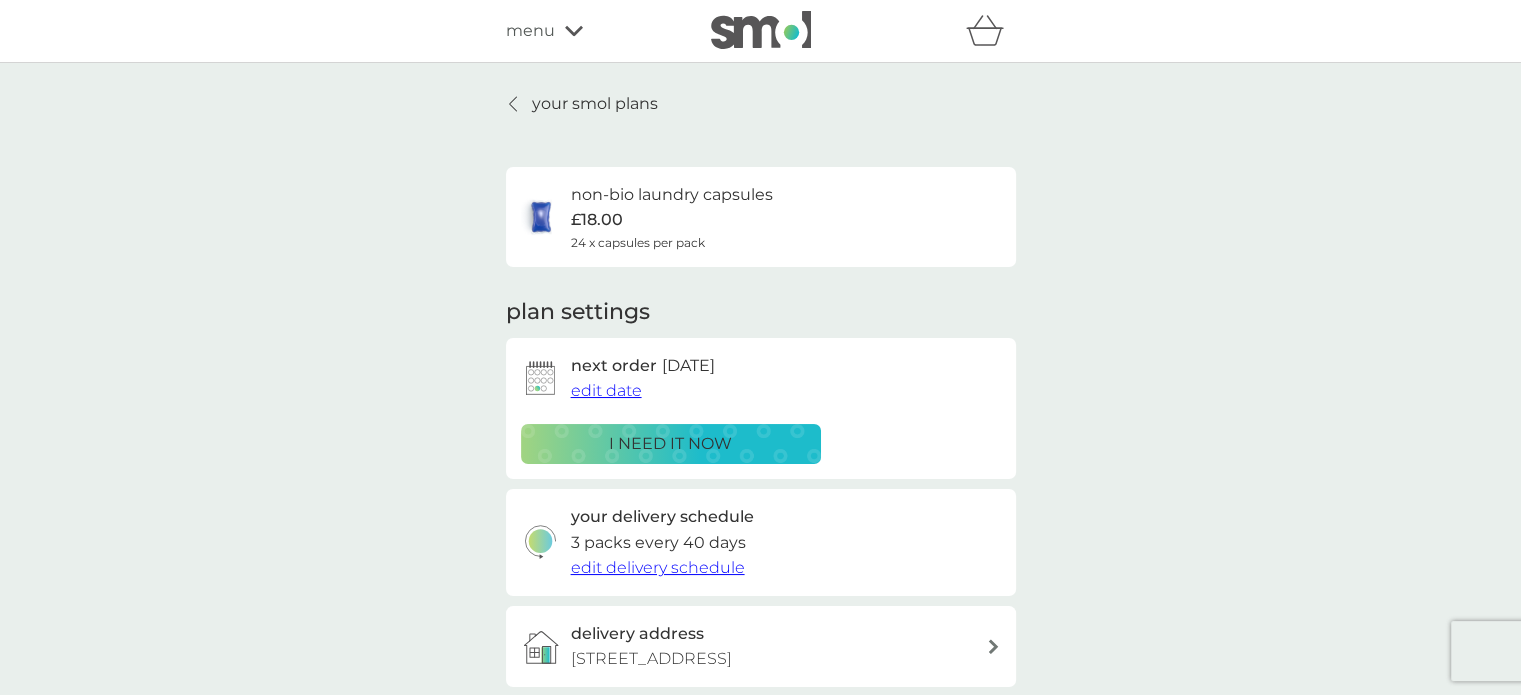 click on "your smol plans" at bounding box center [595, 104] 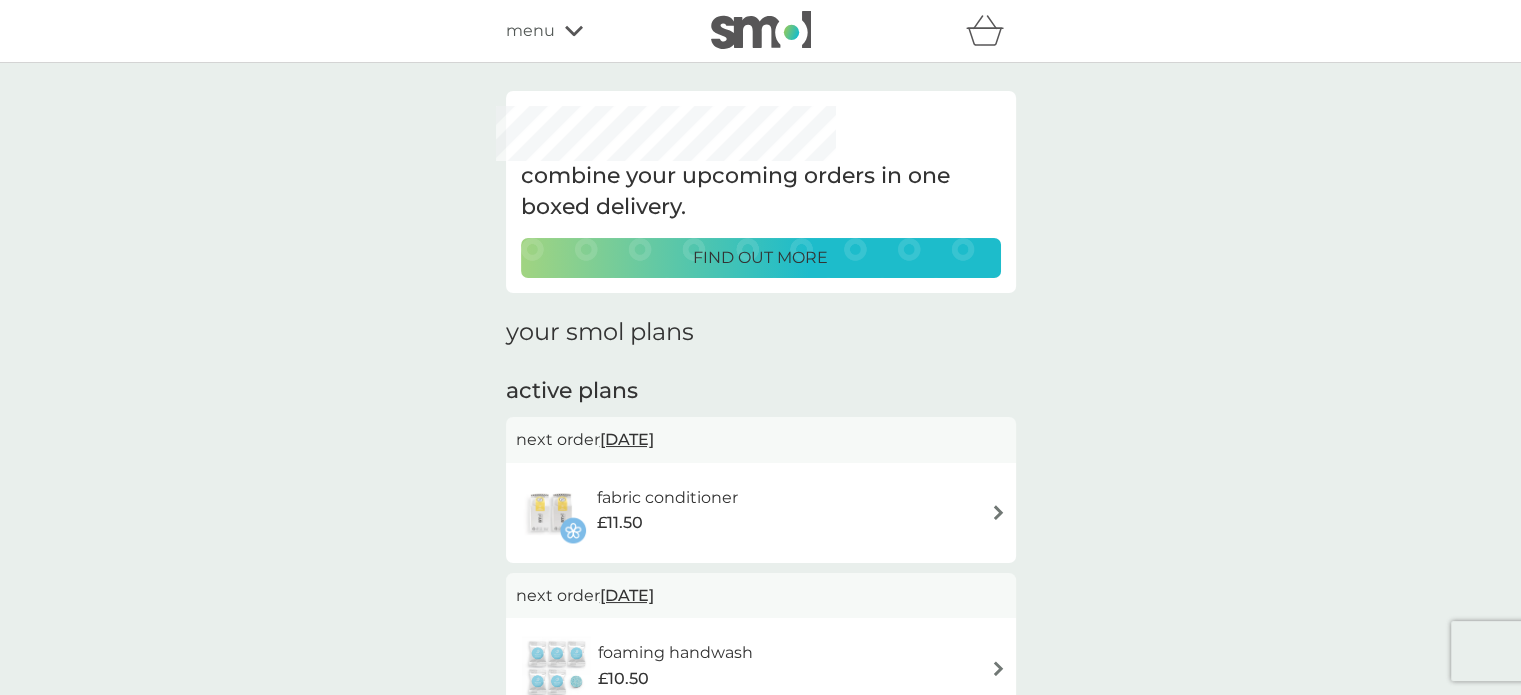 scroll, scrollTop: 0, scrollLeft: 0, axis: both 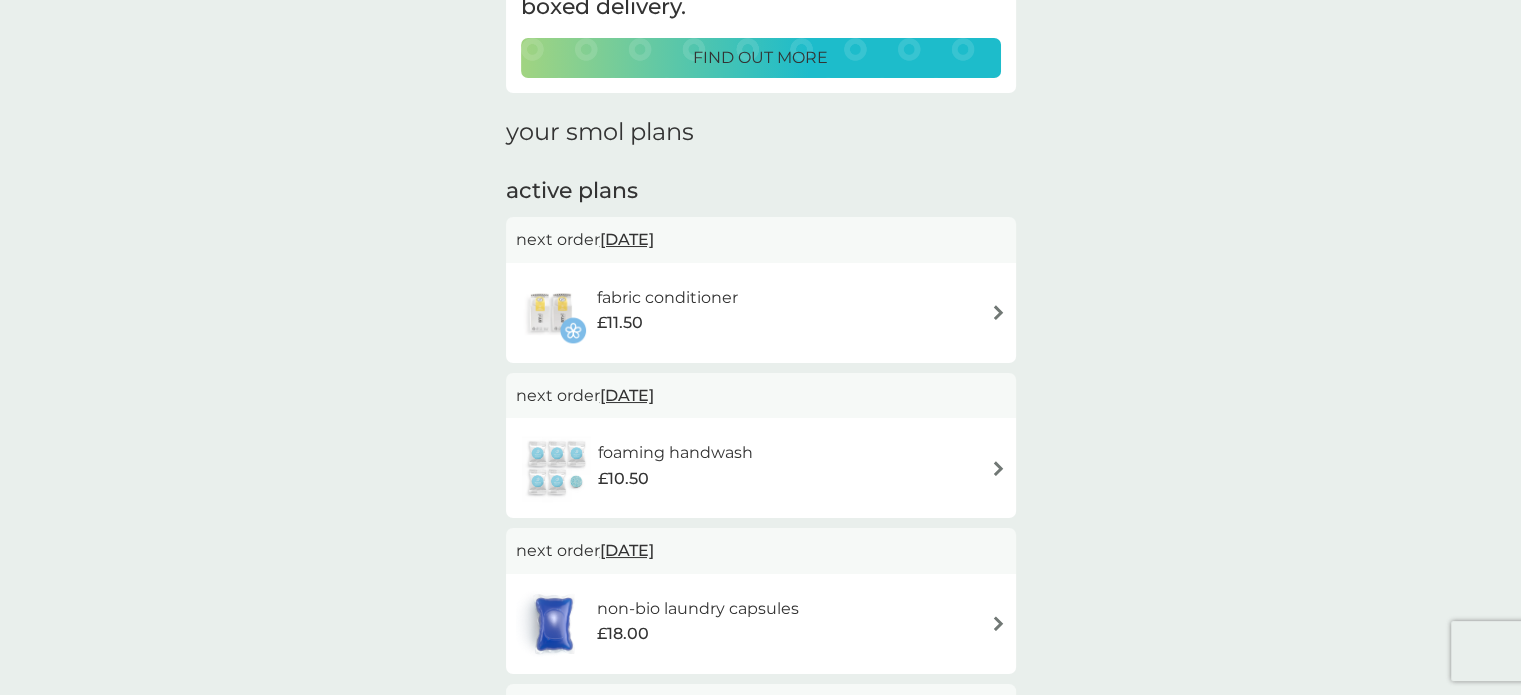 click on "fabric conditioner" at bounding box center [667, 298] 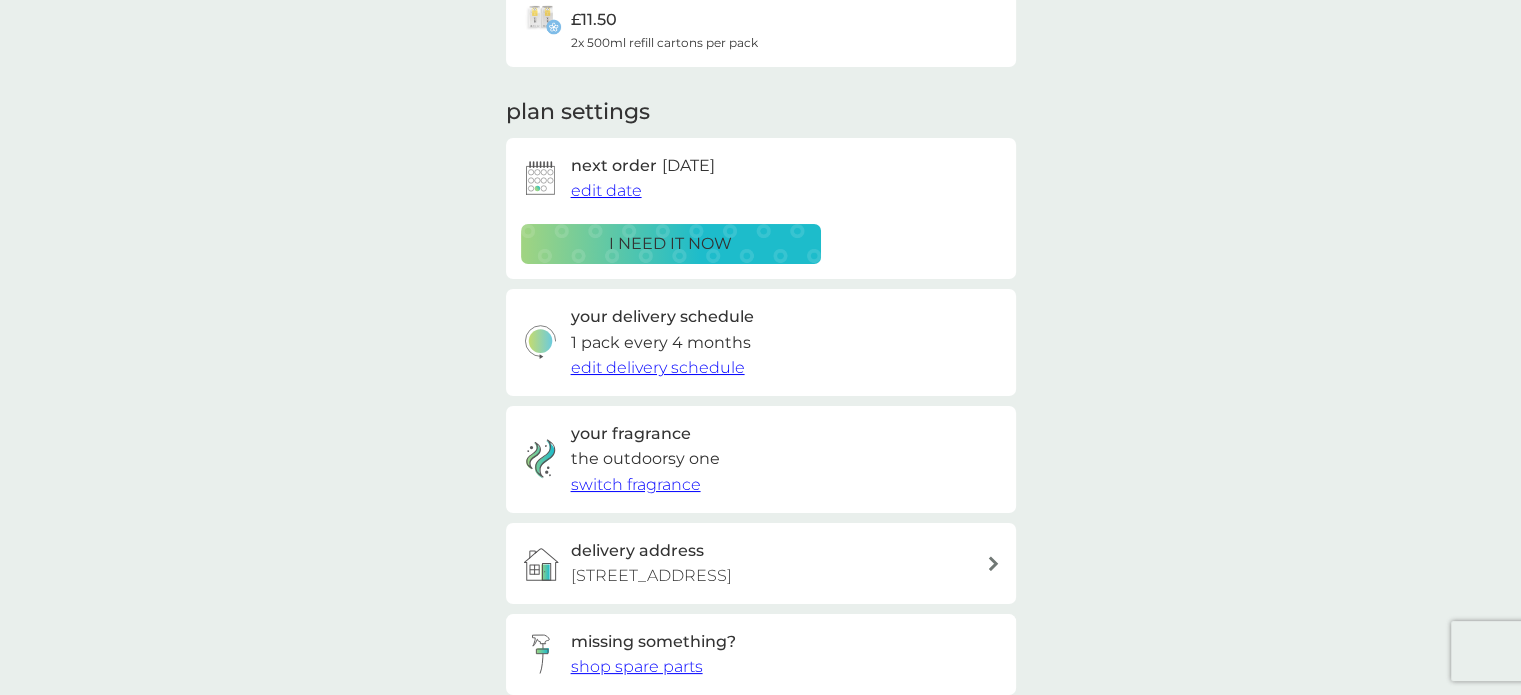 scroll, scrollTop: 0, scrollLeft: 0, axis: both 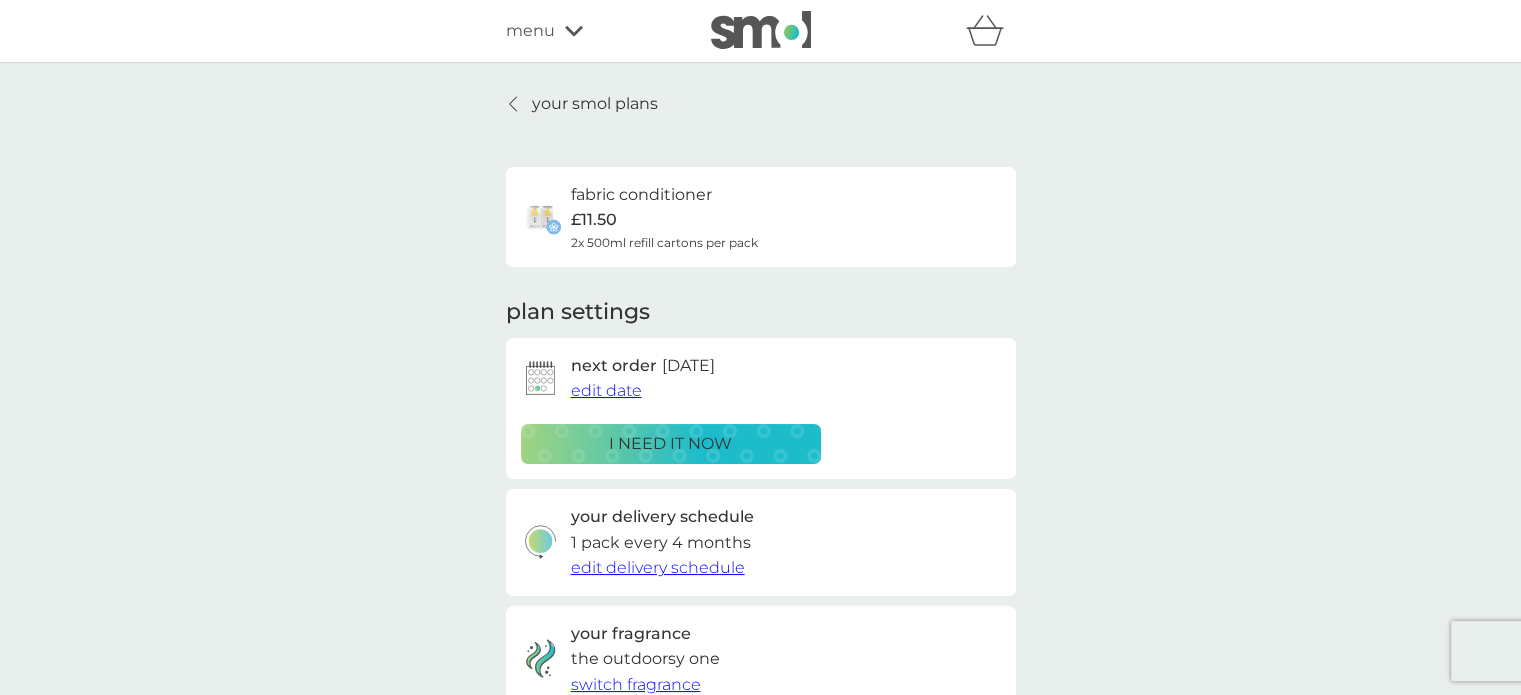 click on "edit date" at bounding box center (606, 390) 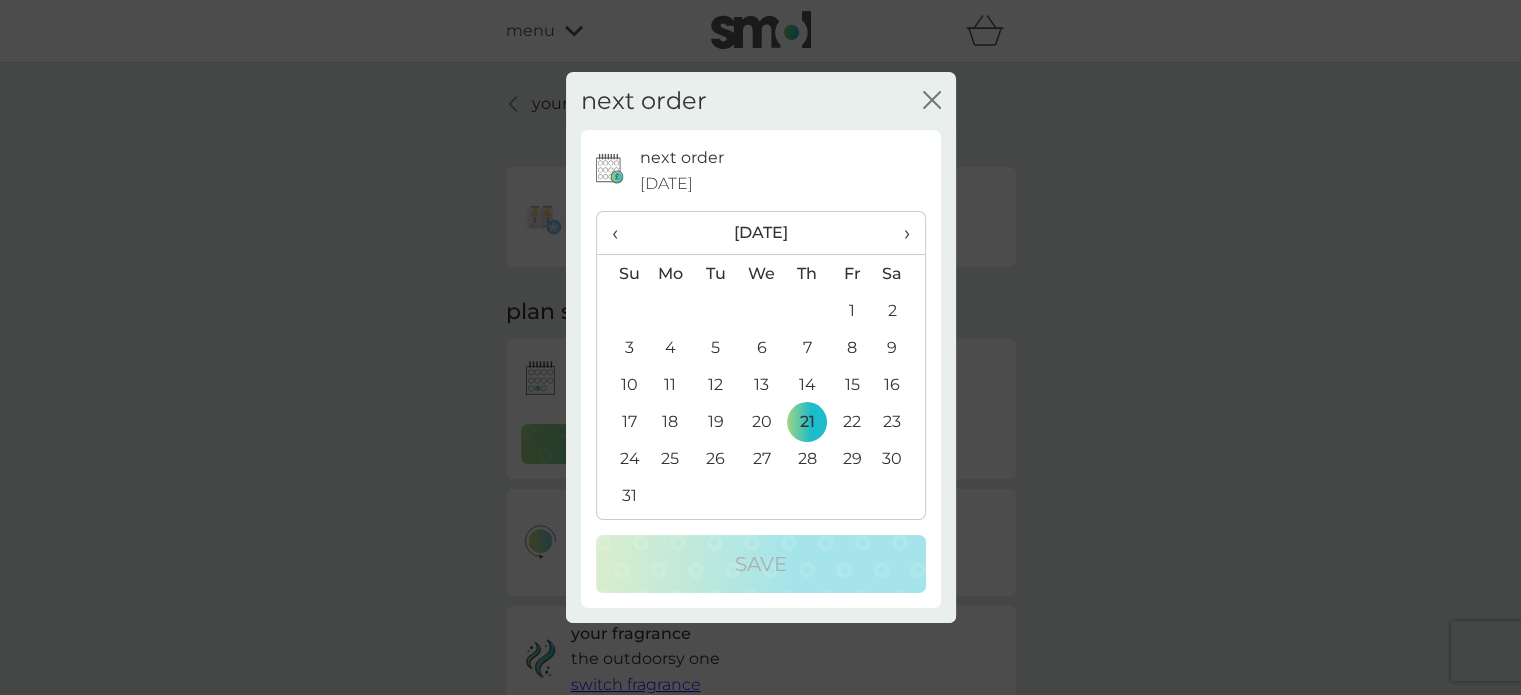 click on "›" at bounding box center [899, 233] 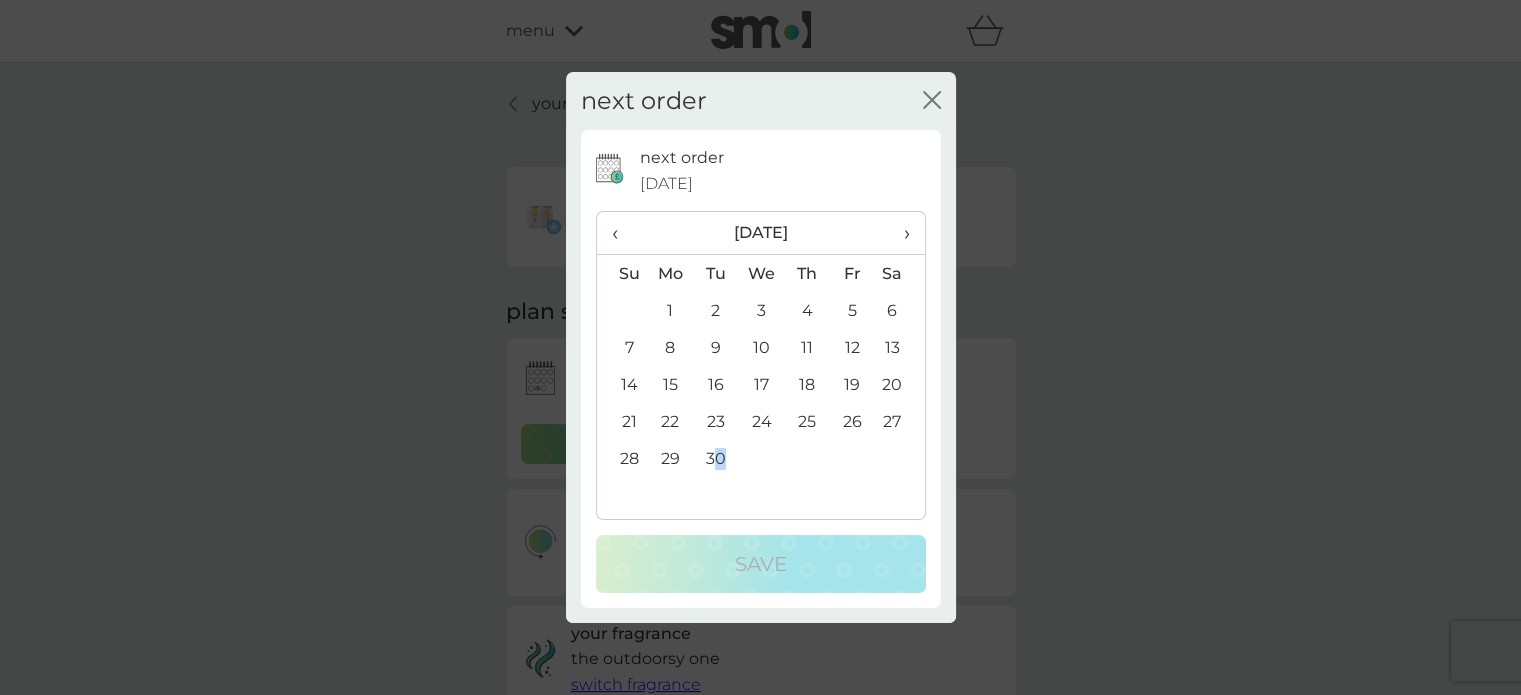 click on "30" at bounding box center [715, 458] 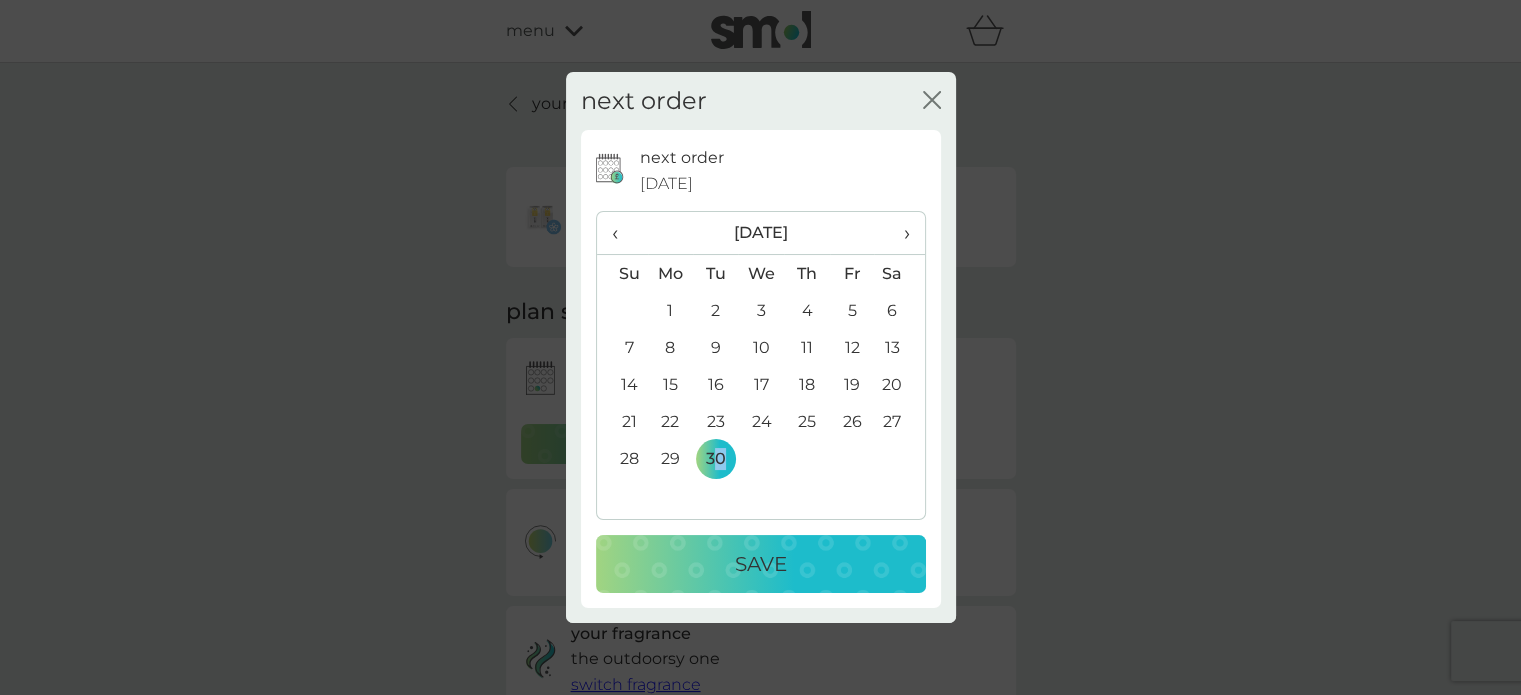 click on "Save" at bounding box center (761, 564) 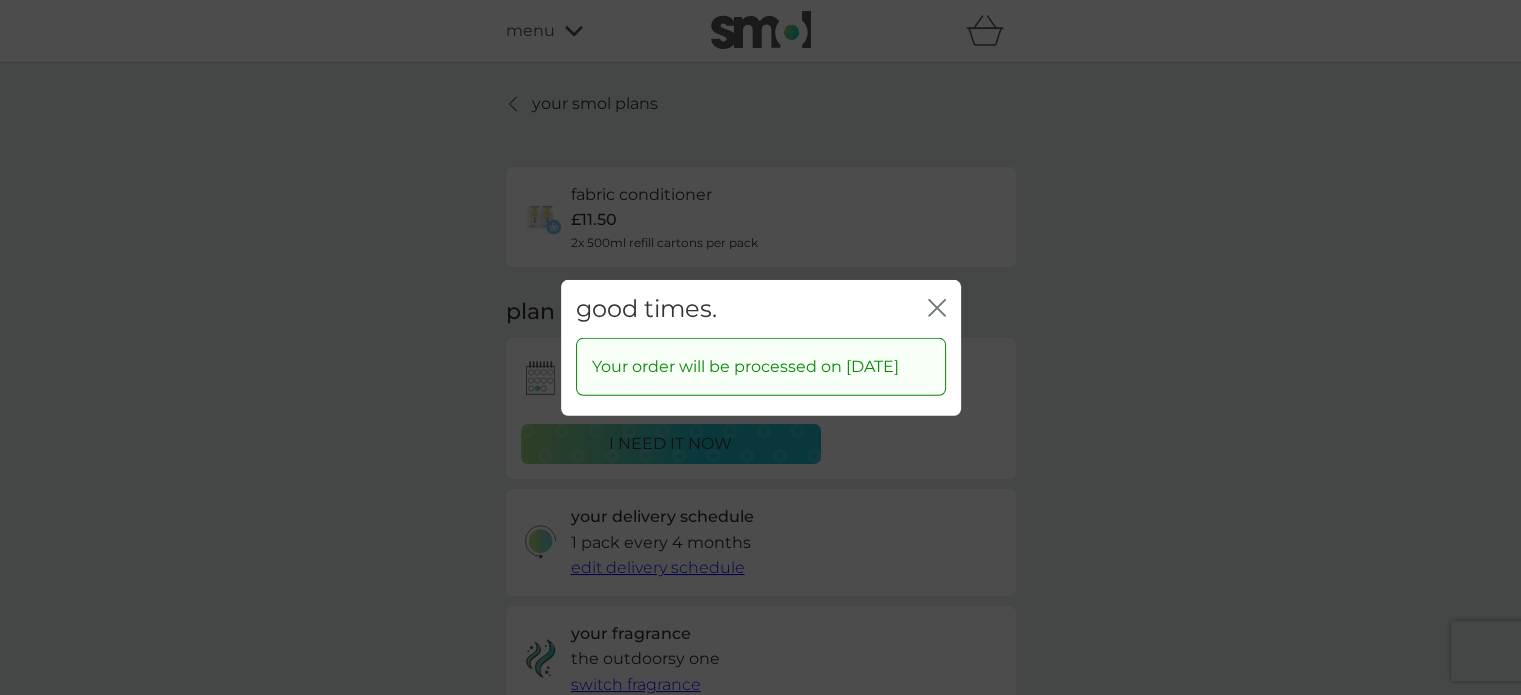 click on "close" 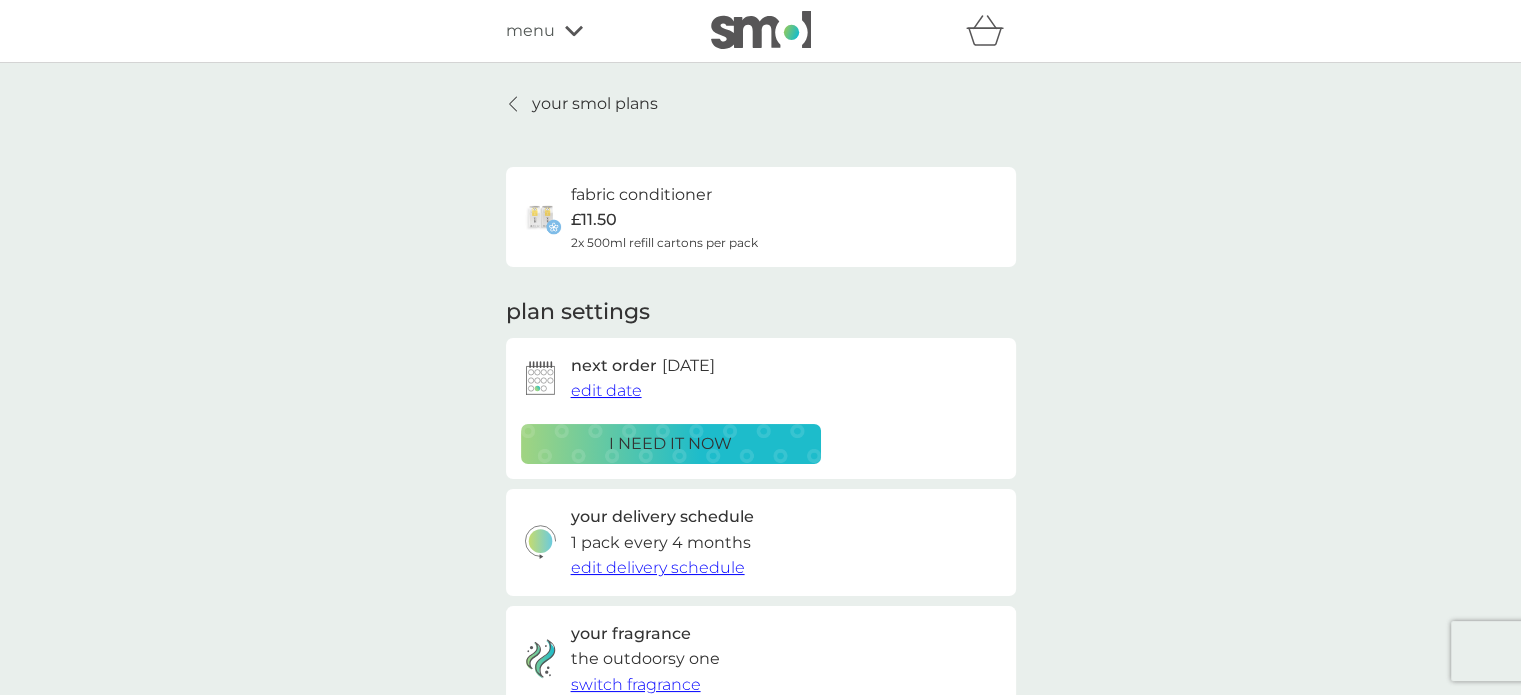 click on "your smol plans" at bounding box center (595, 104) 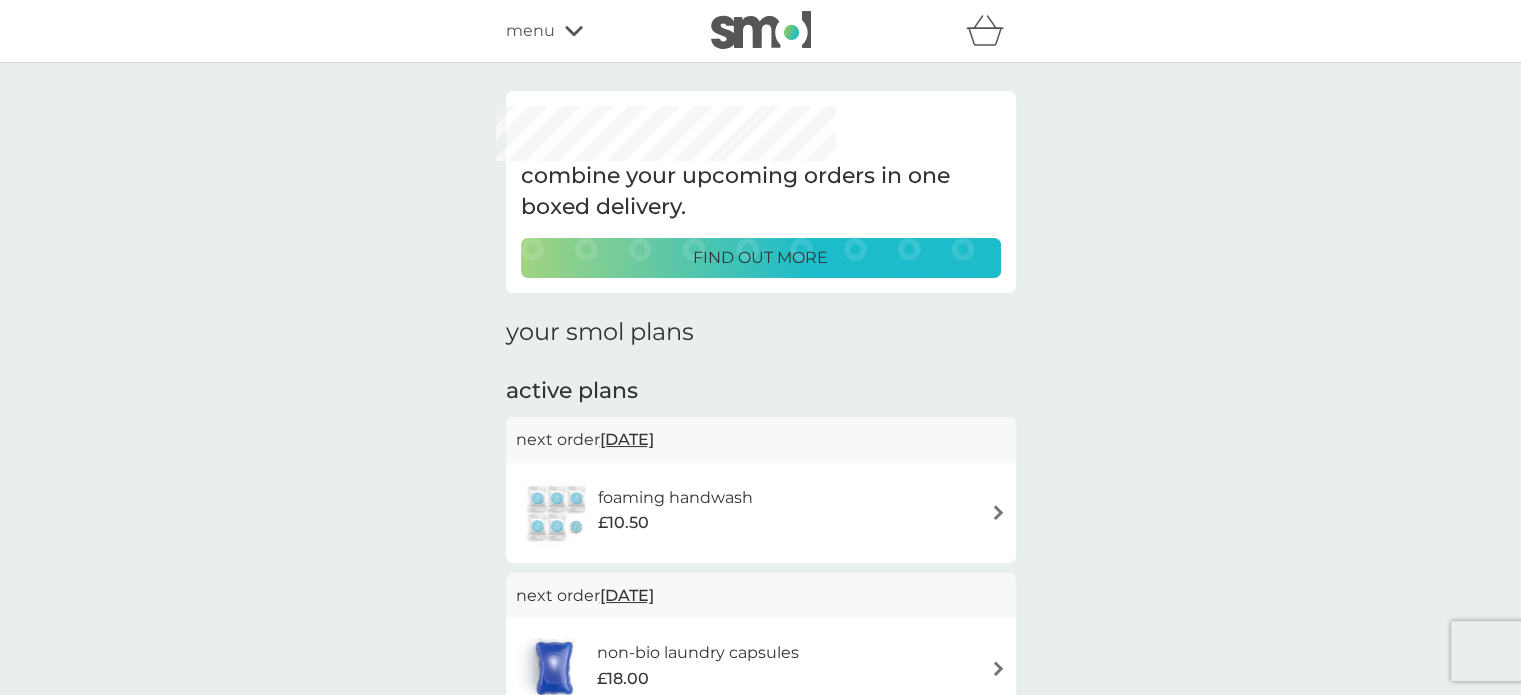 scroll, scrollTop: 0, scrollLeft: 0, axis: both 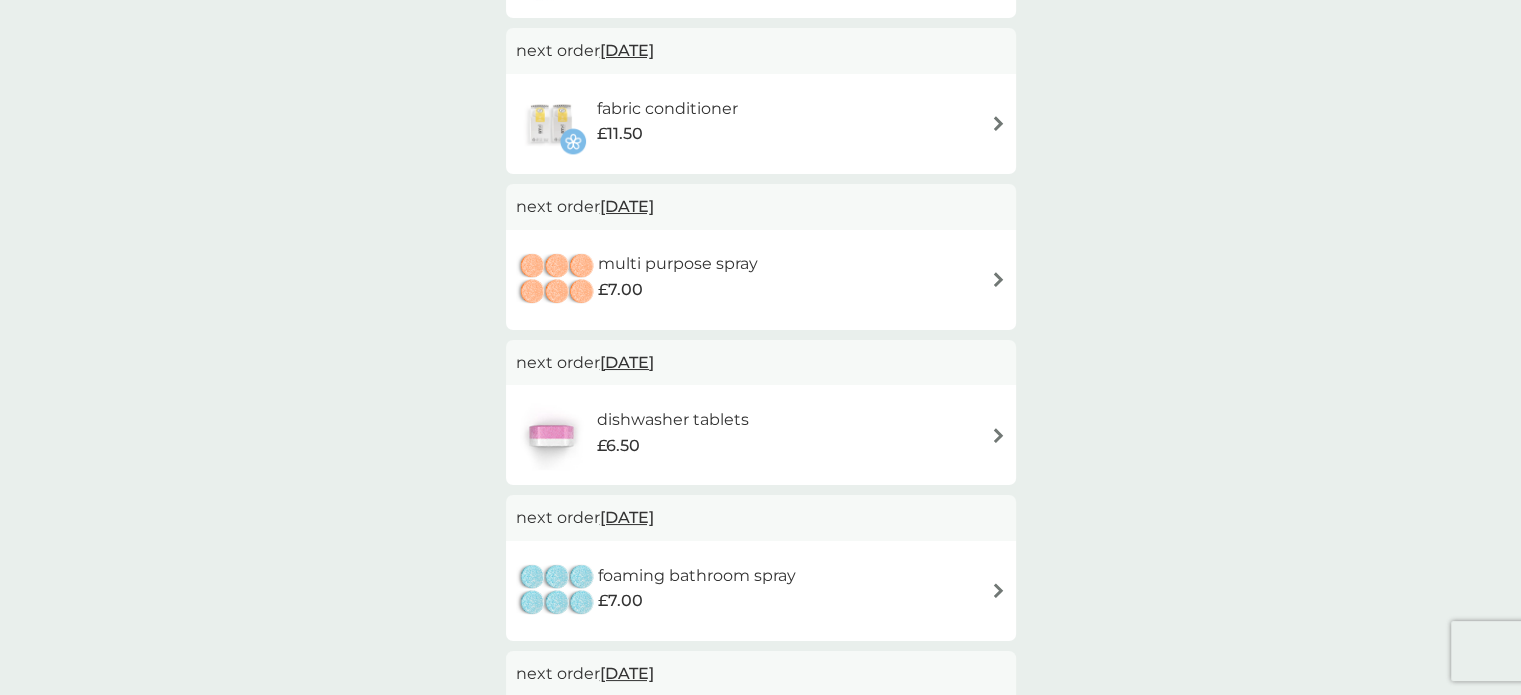 click on "dishwasher tablets" at bounding box center [673, 420] 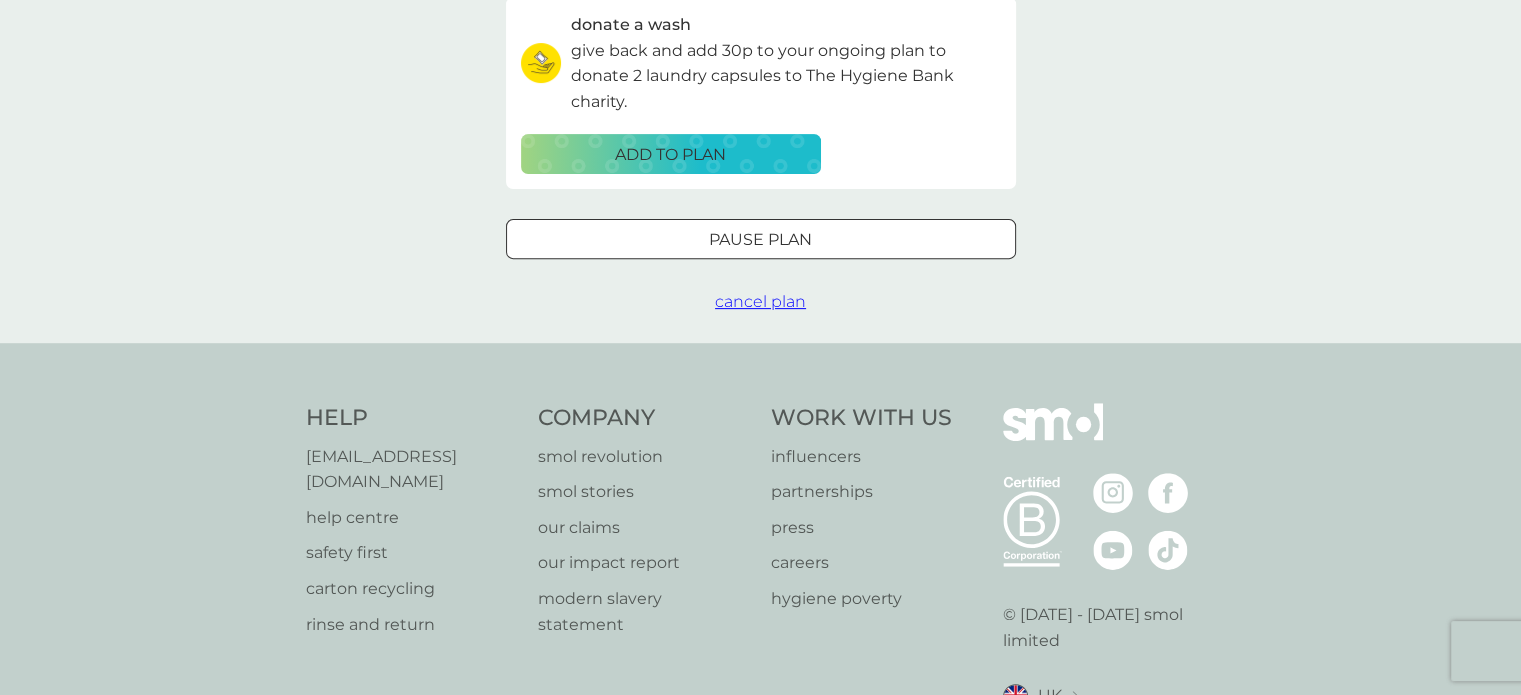 scroll, scrollTop: 0, scrollLeft: 0, axis: both 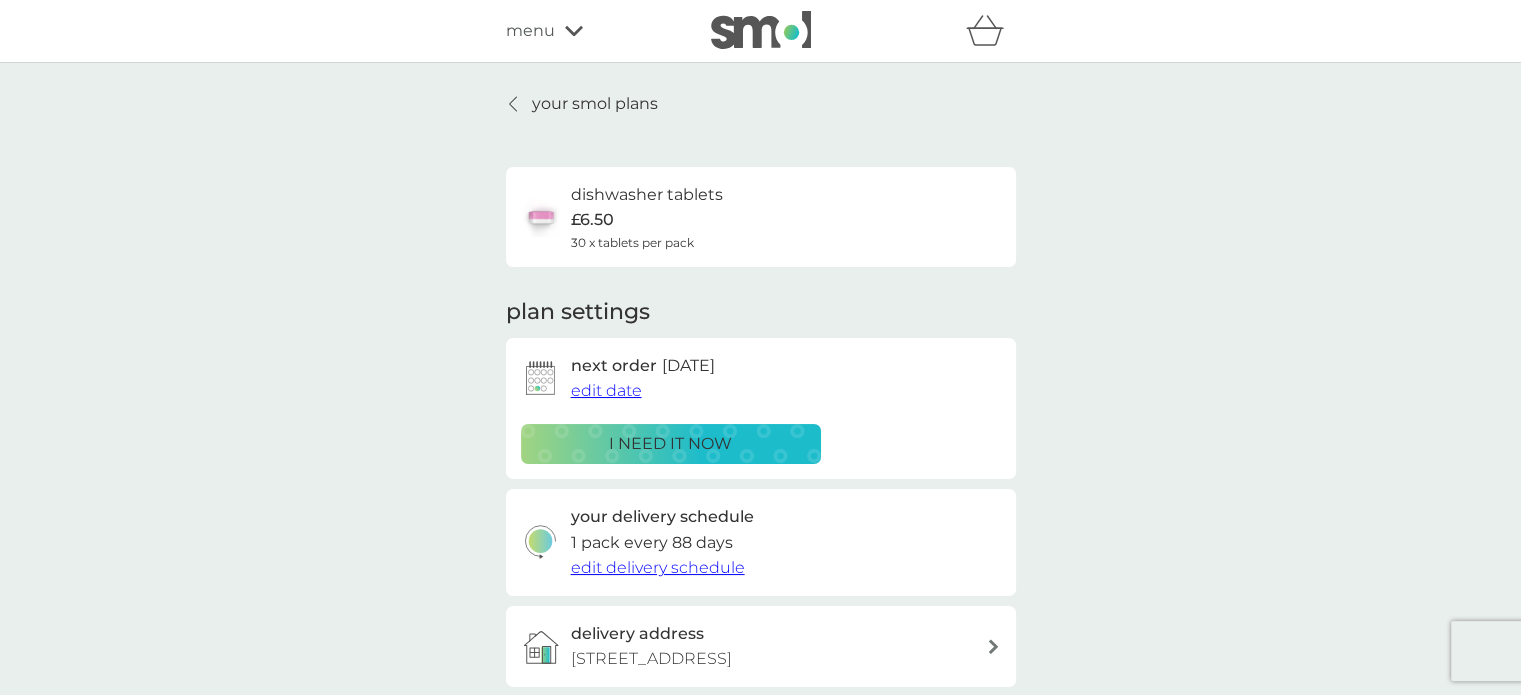 click on "i need it now" at bounding box center [670, 444] 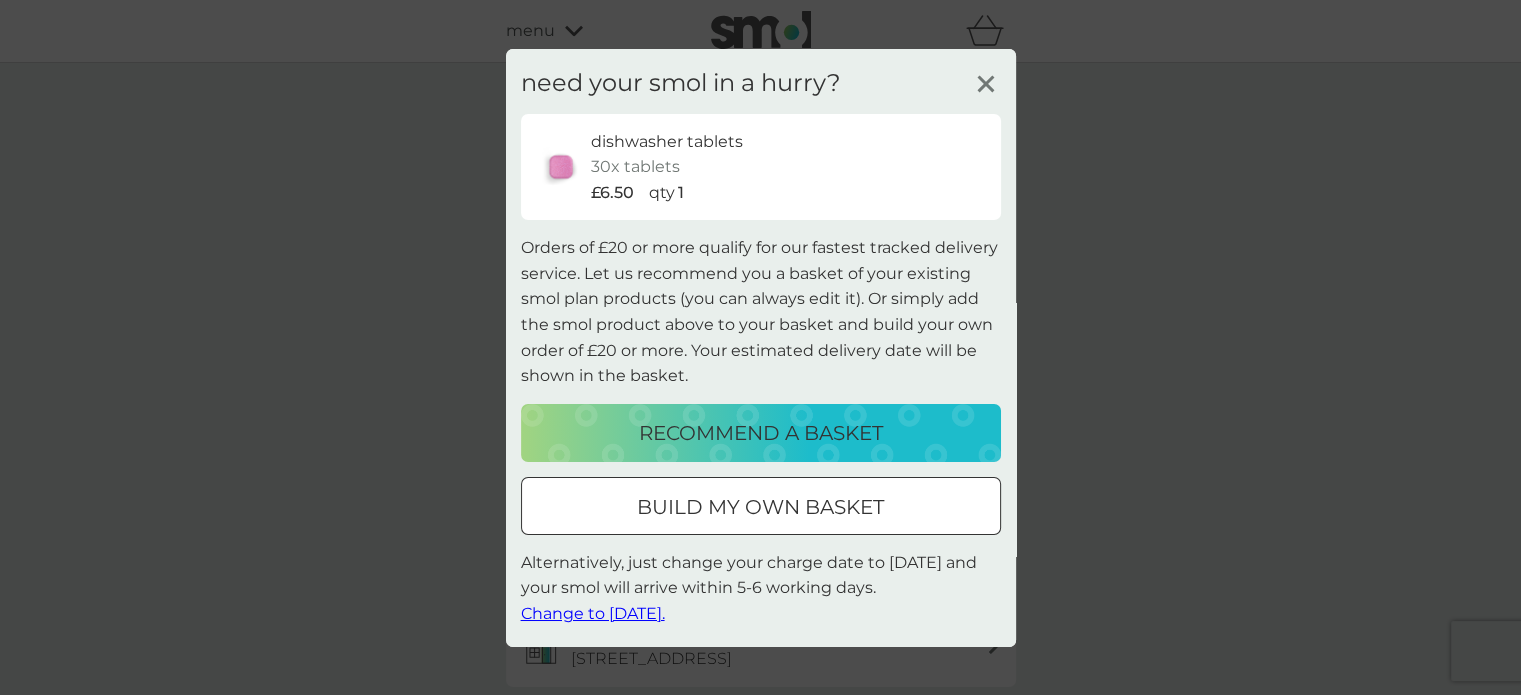 click on "build my own basket" at bounding box center [760, 507] 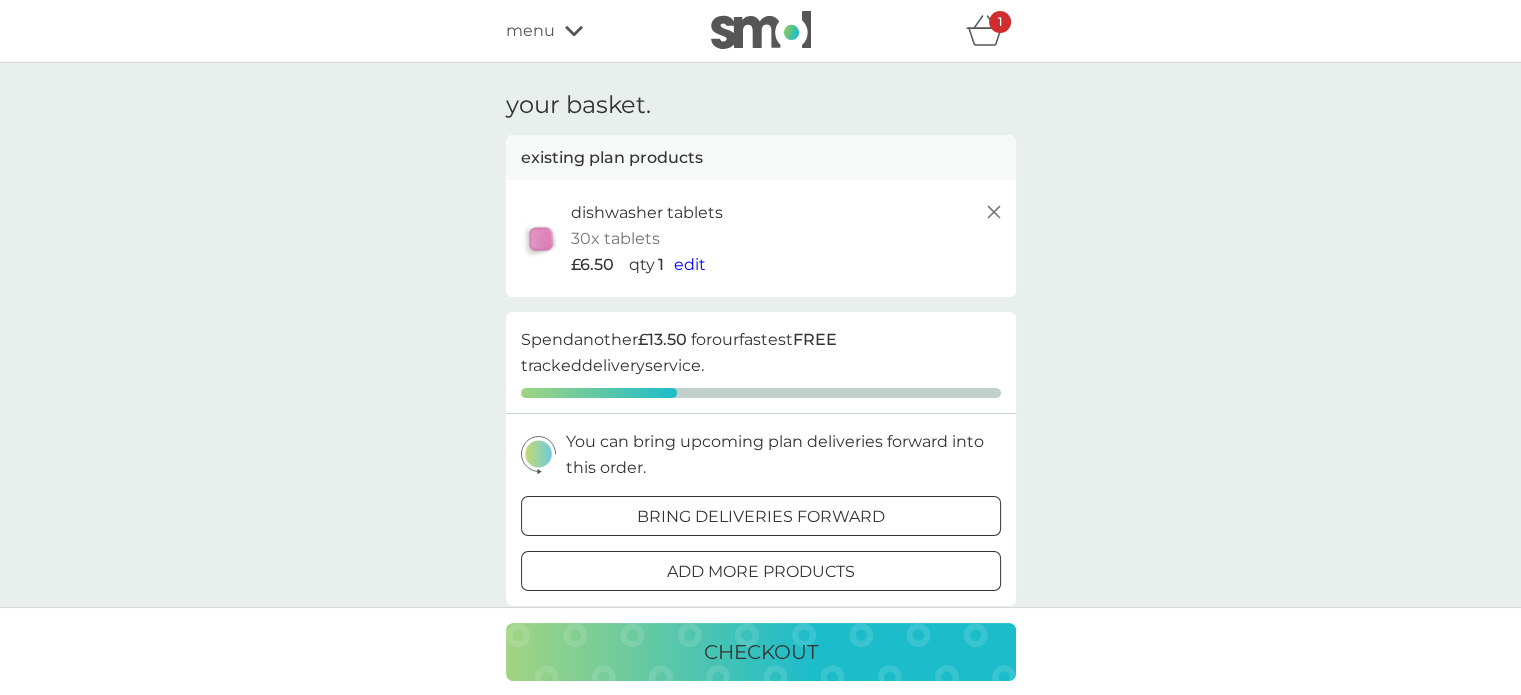 scroll, scrollTop: 0, scrollLeft: 0, axis: both 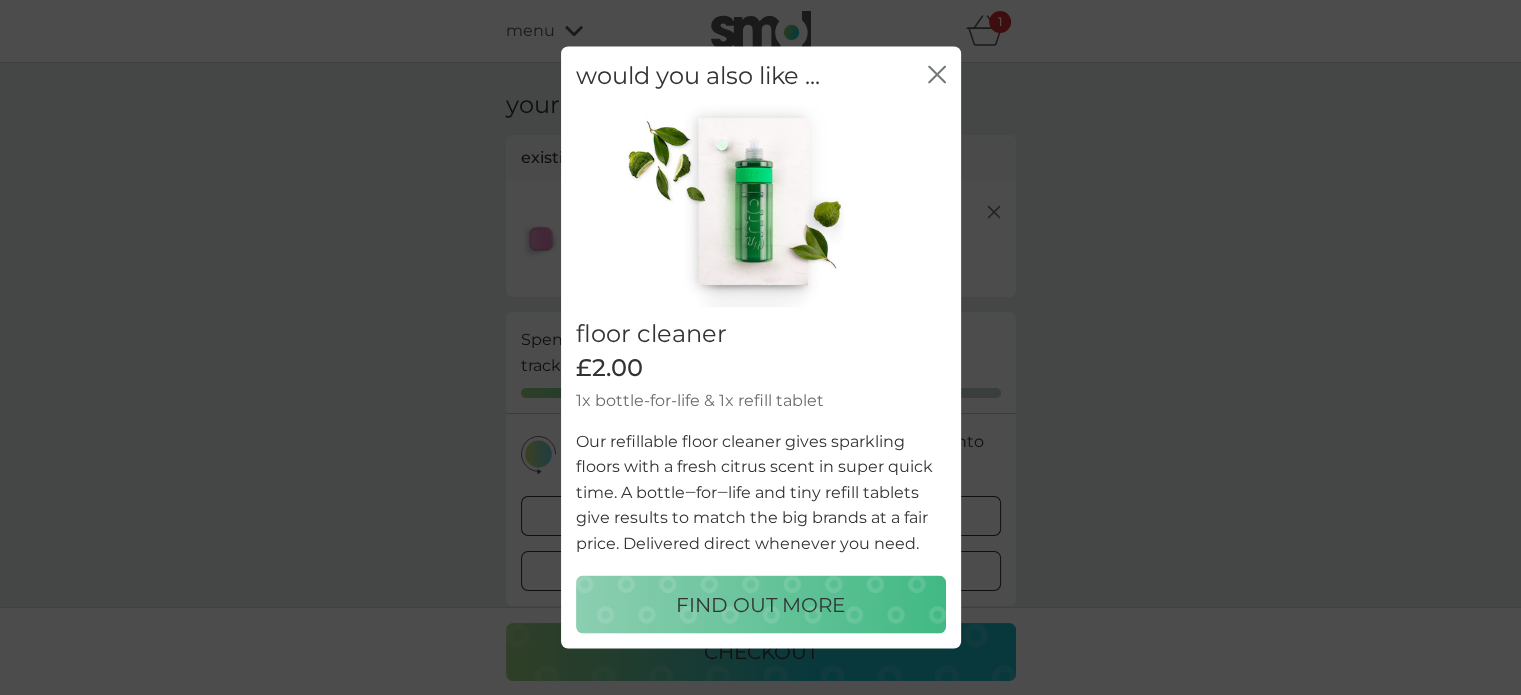 click on "FIND OUT MORE" at bounding box center [760, 605] 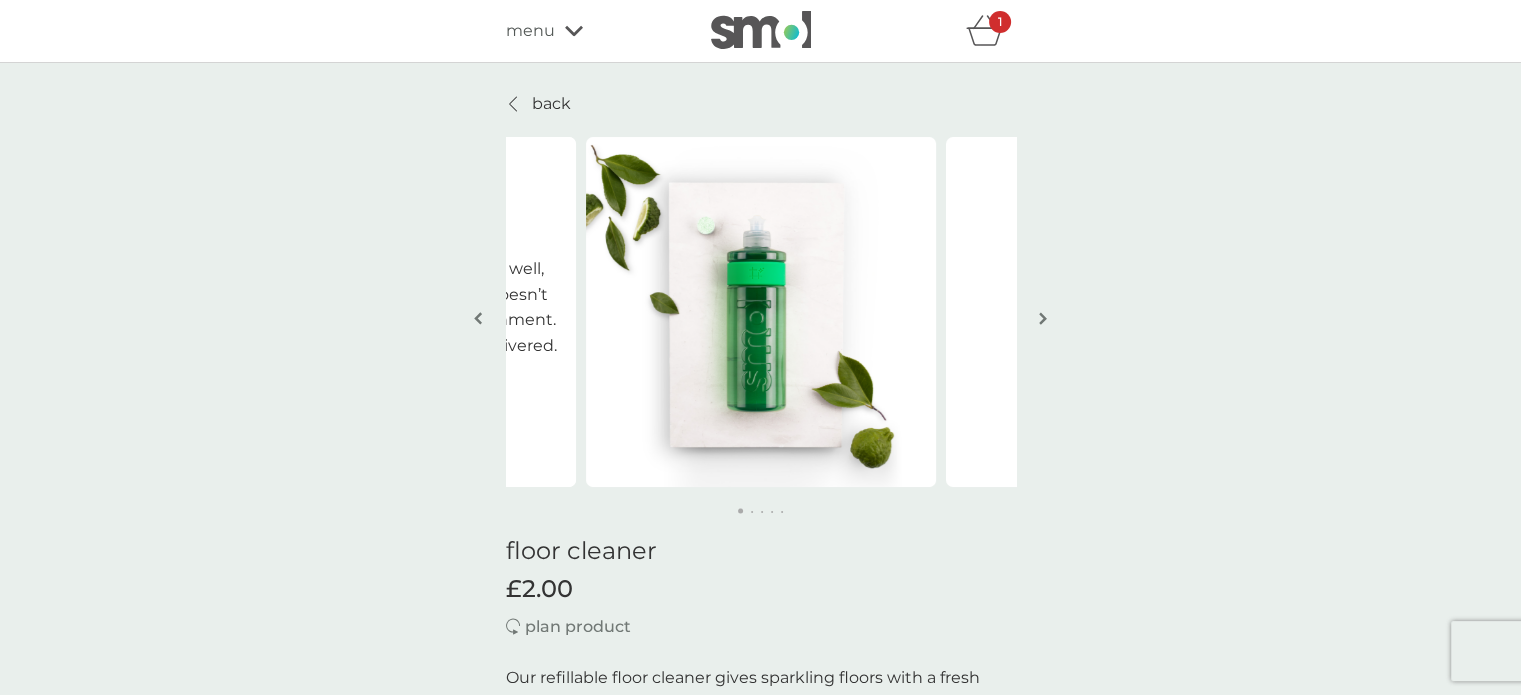 scroll, scrollTop: 0, scrollLeft: 0, axis: both 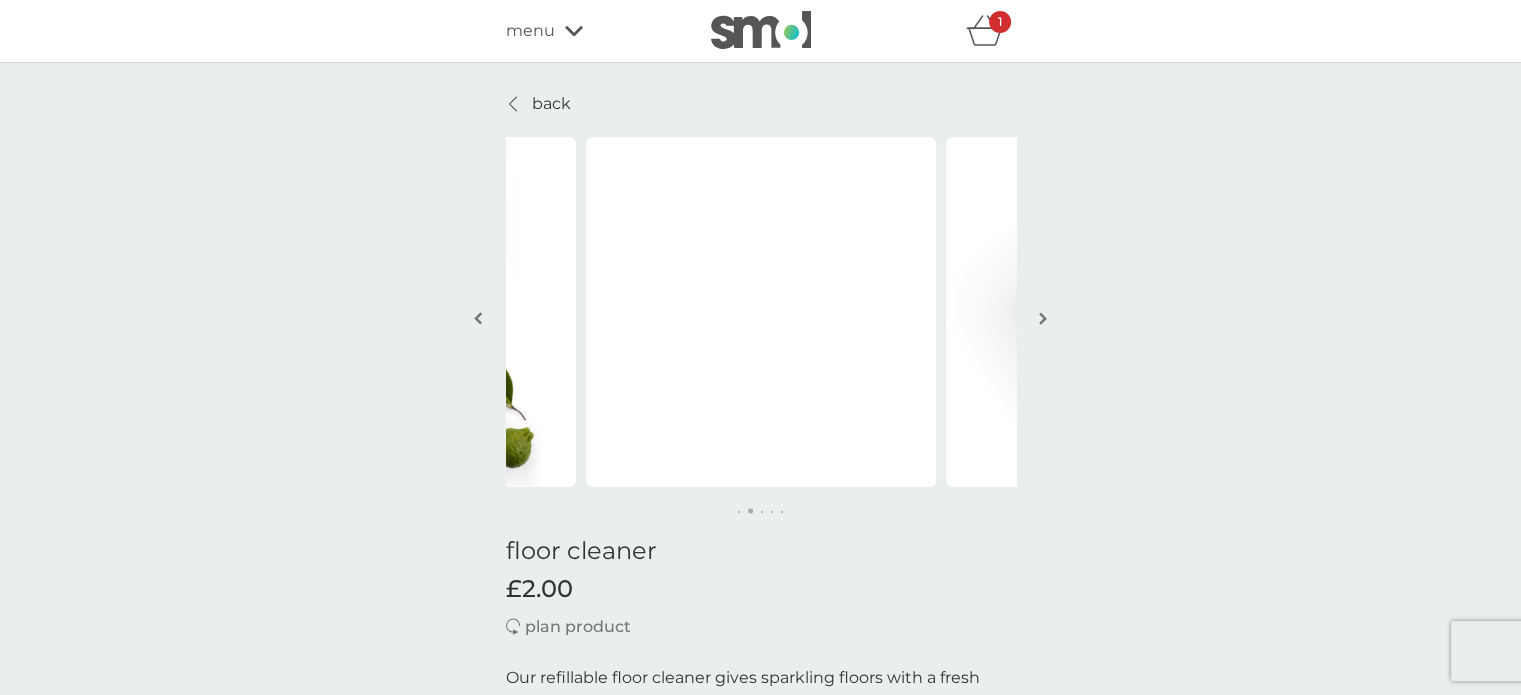 click at bounding box center [1043, 320] 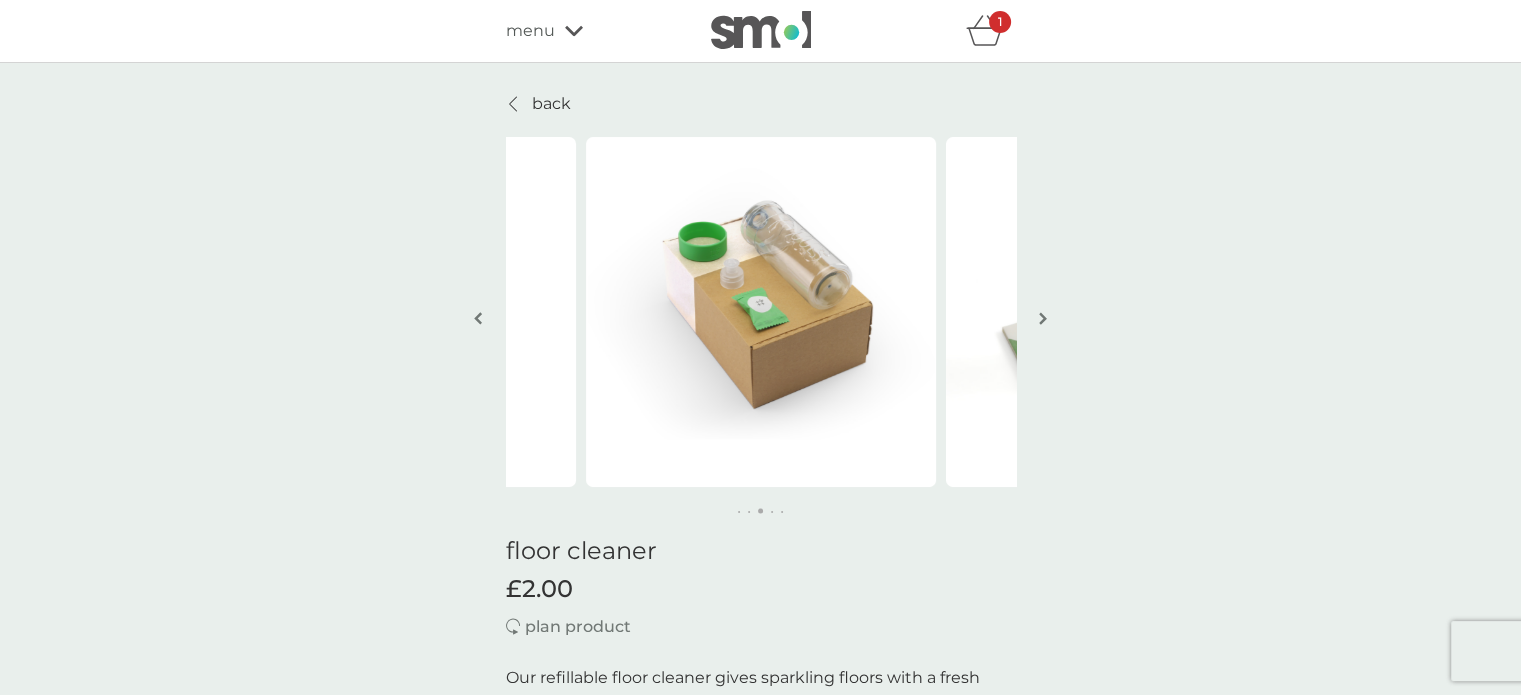 click at bounding box center (1043, 320) 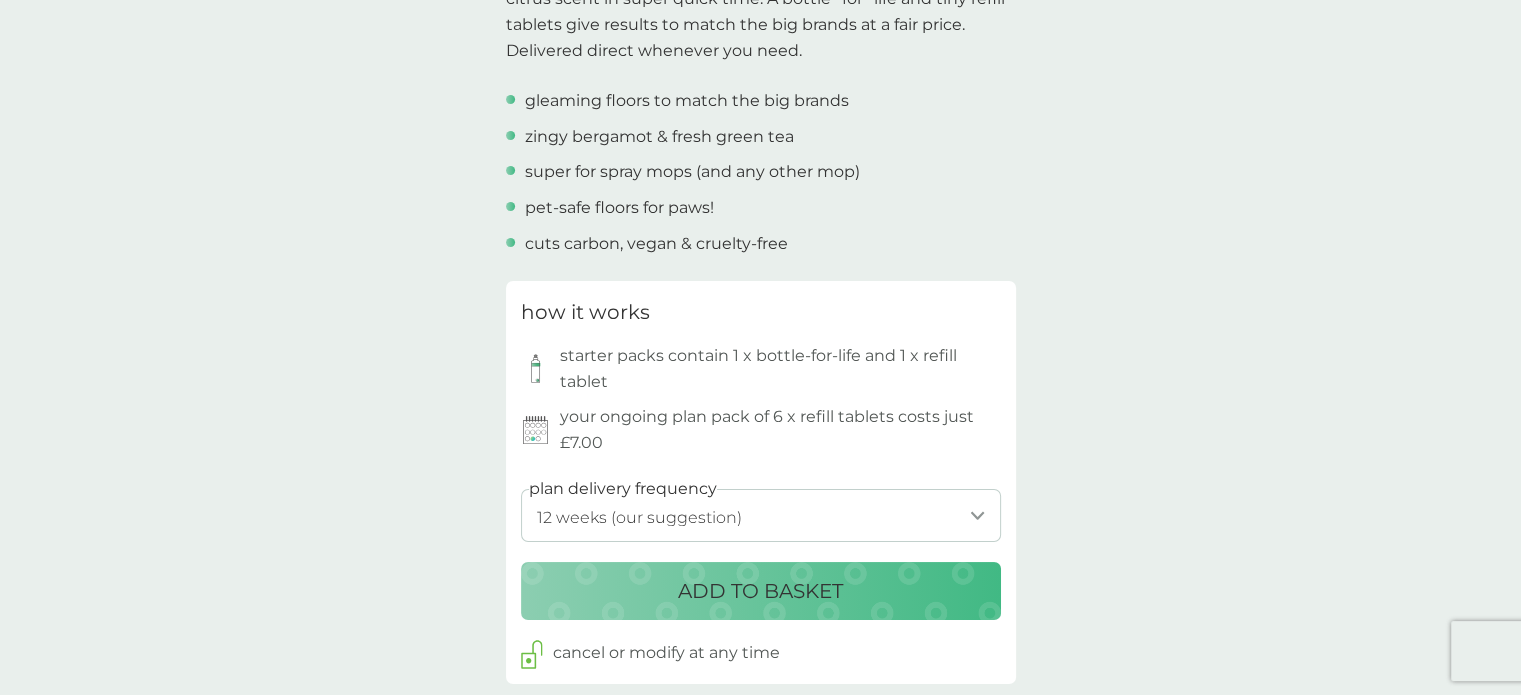 scroll, scrollTop: 800, scrollLeft: 0, axis: vertical 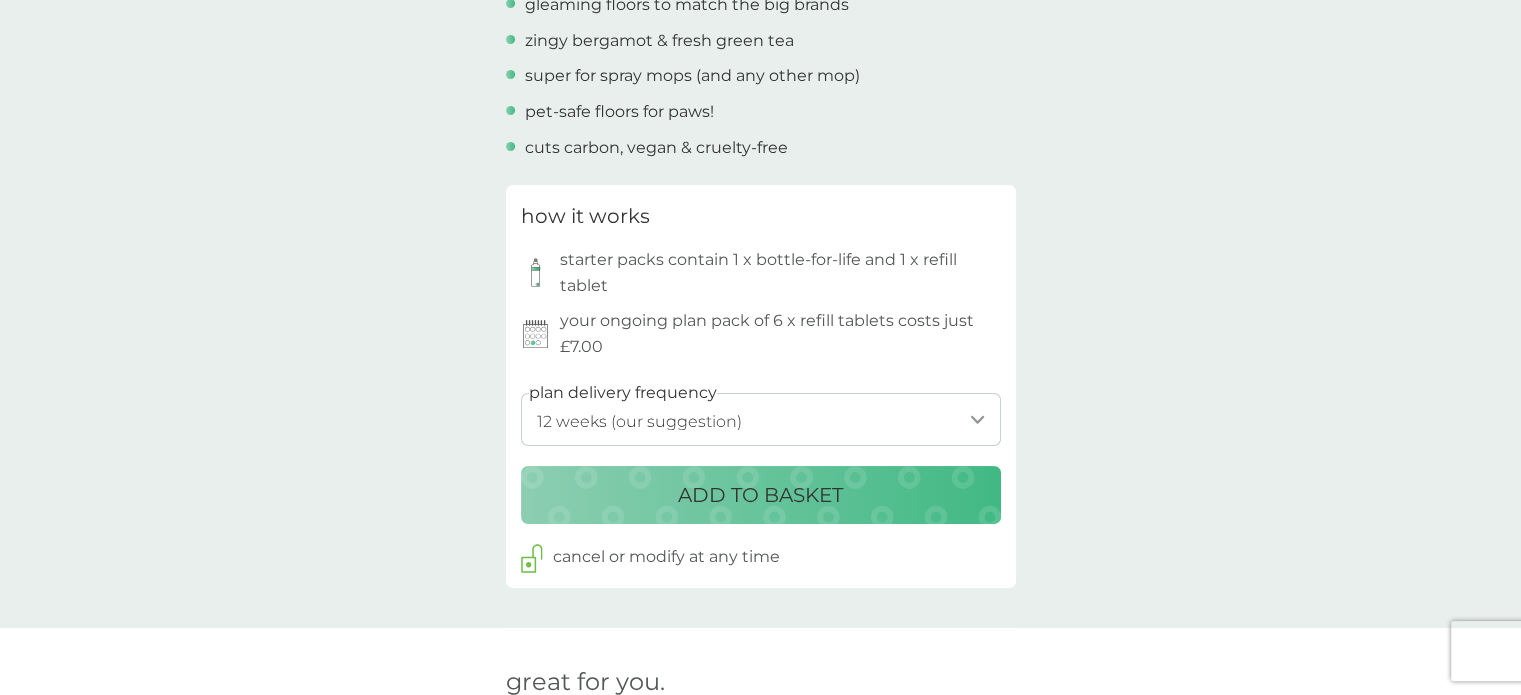 click on "ADD TO BASKET" at bounding box center (760, 495) 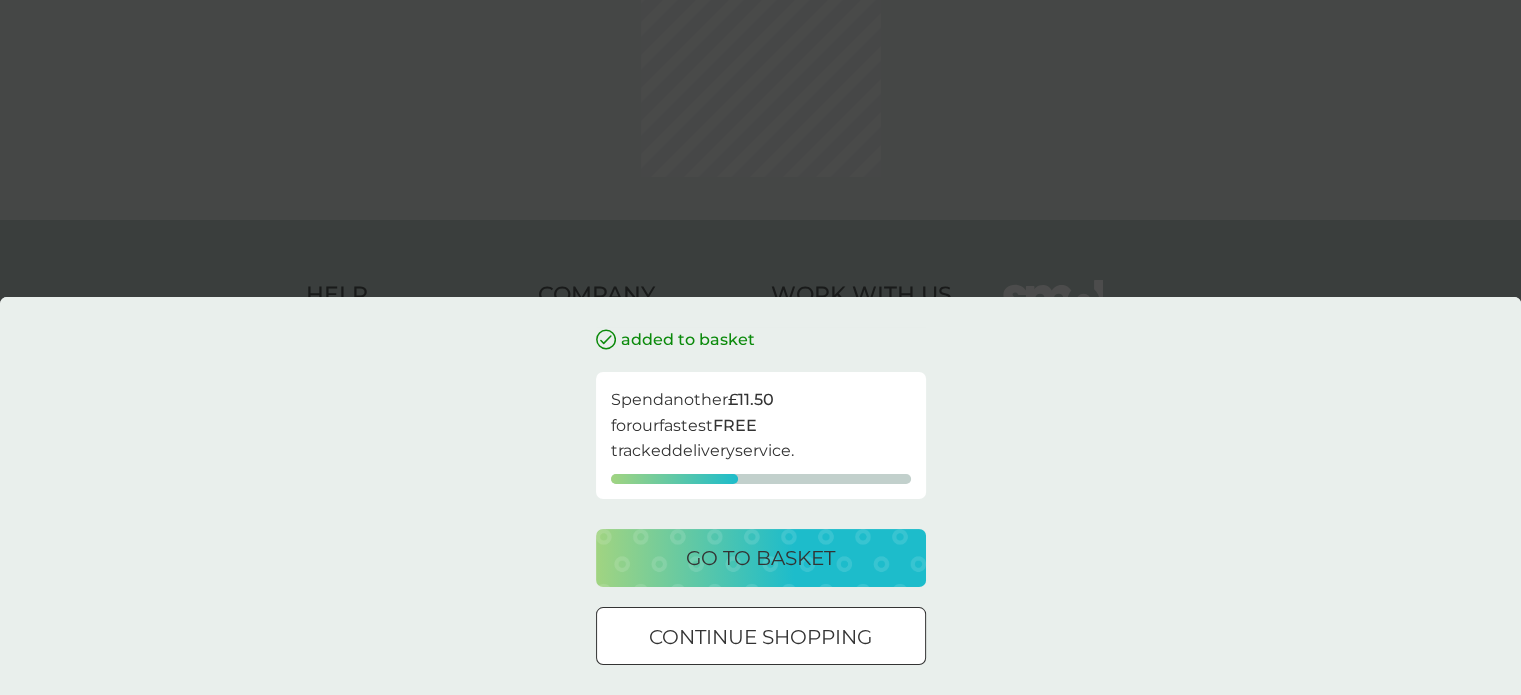 scroll, scrollTop: 0, scrollLeft: 0, axis: both 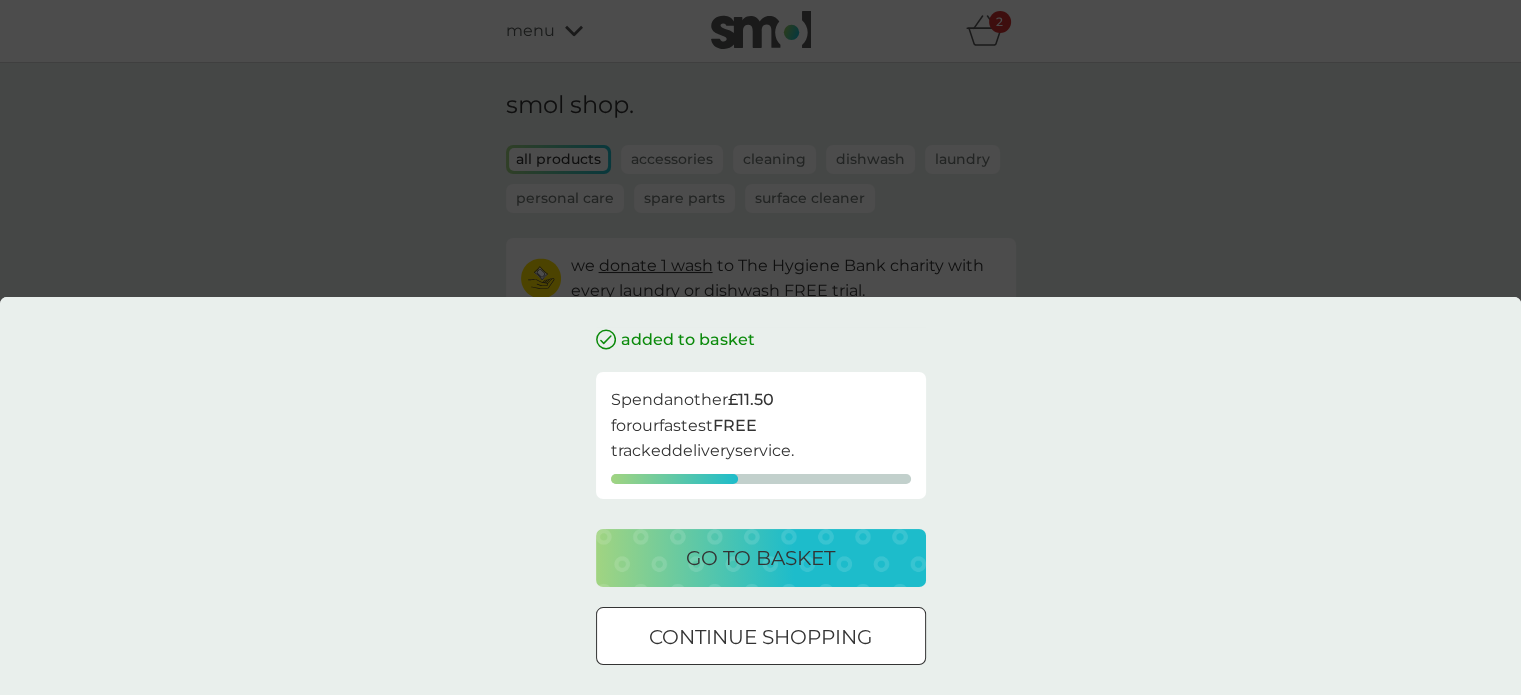 click on "go to basket" at bounding box center [760, 558] 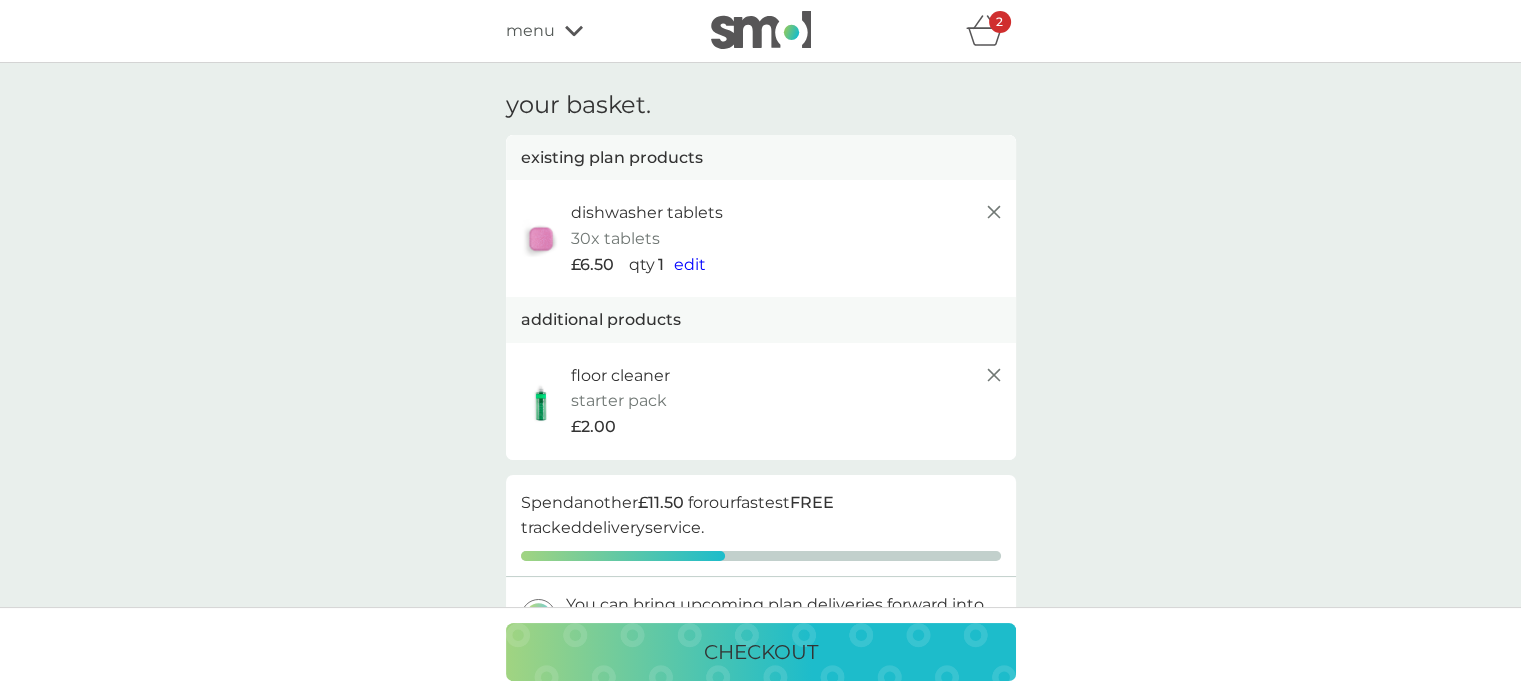 scroll, scrollTop: 0, scrollLeft: 0, axis: both 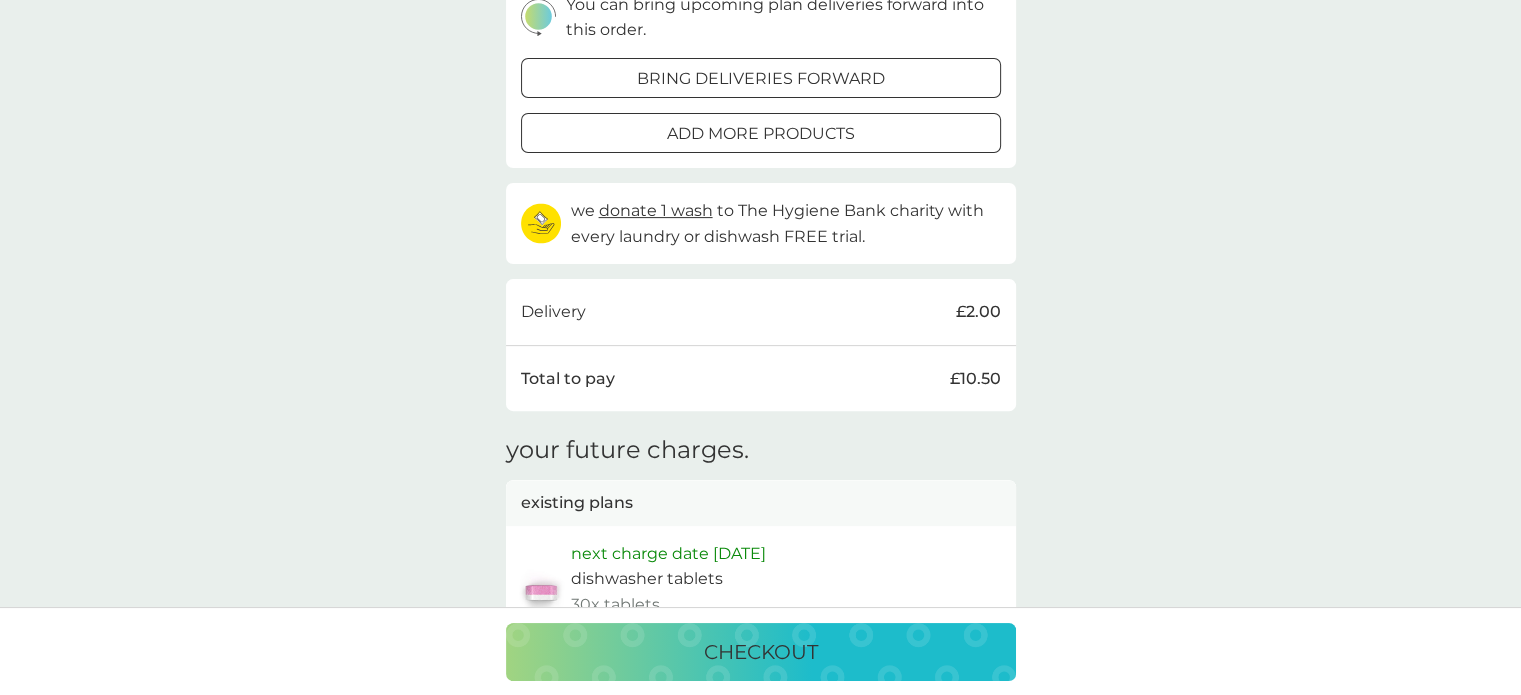 click on "add more products" at bounding box center (761, 134) 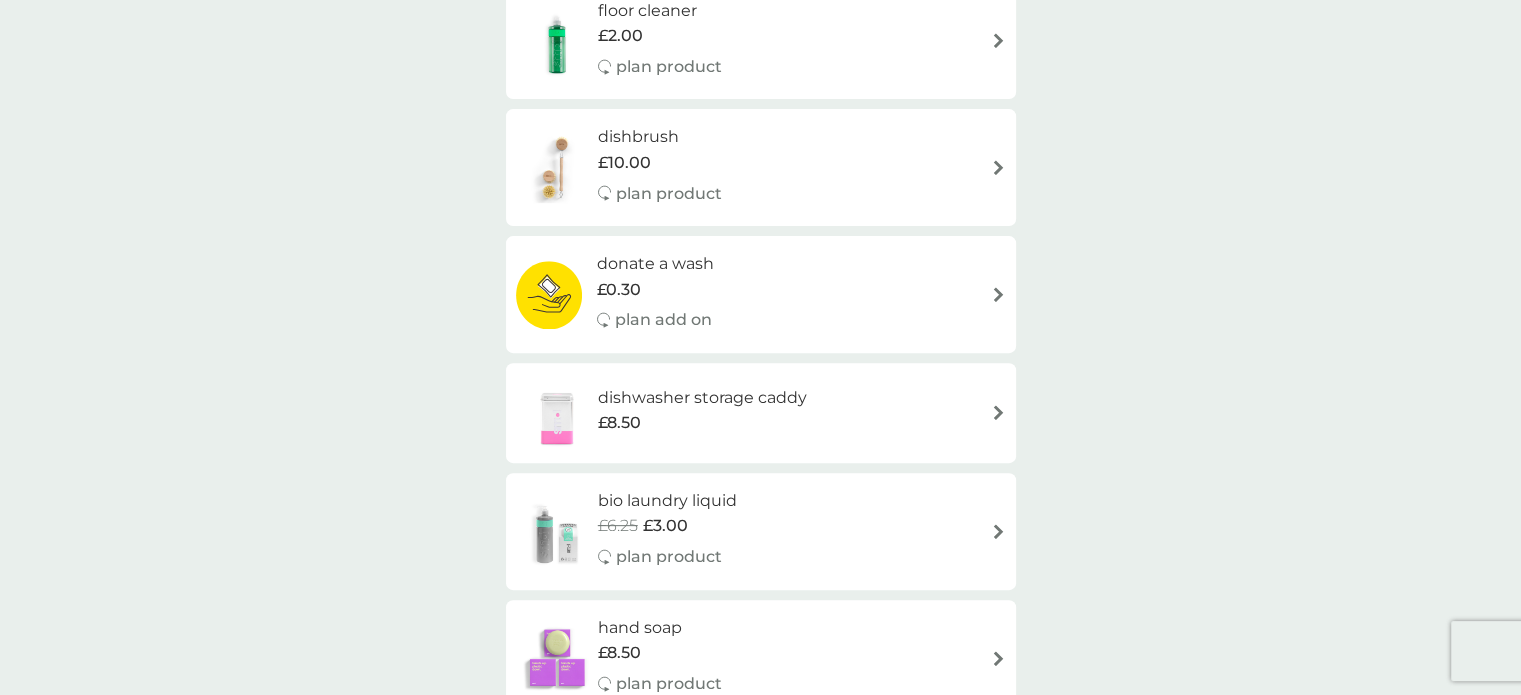scroll, scrollTop: 0, scrollLeft: 0, axis: both 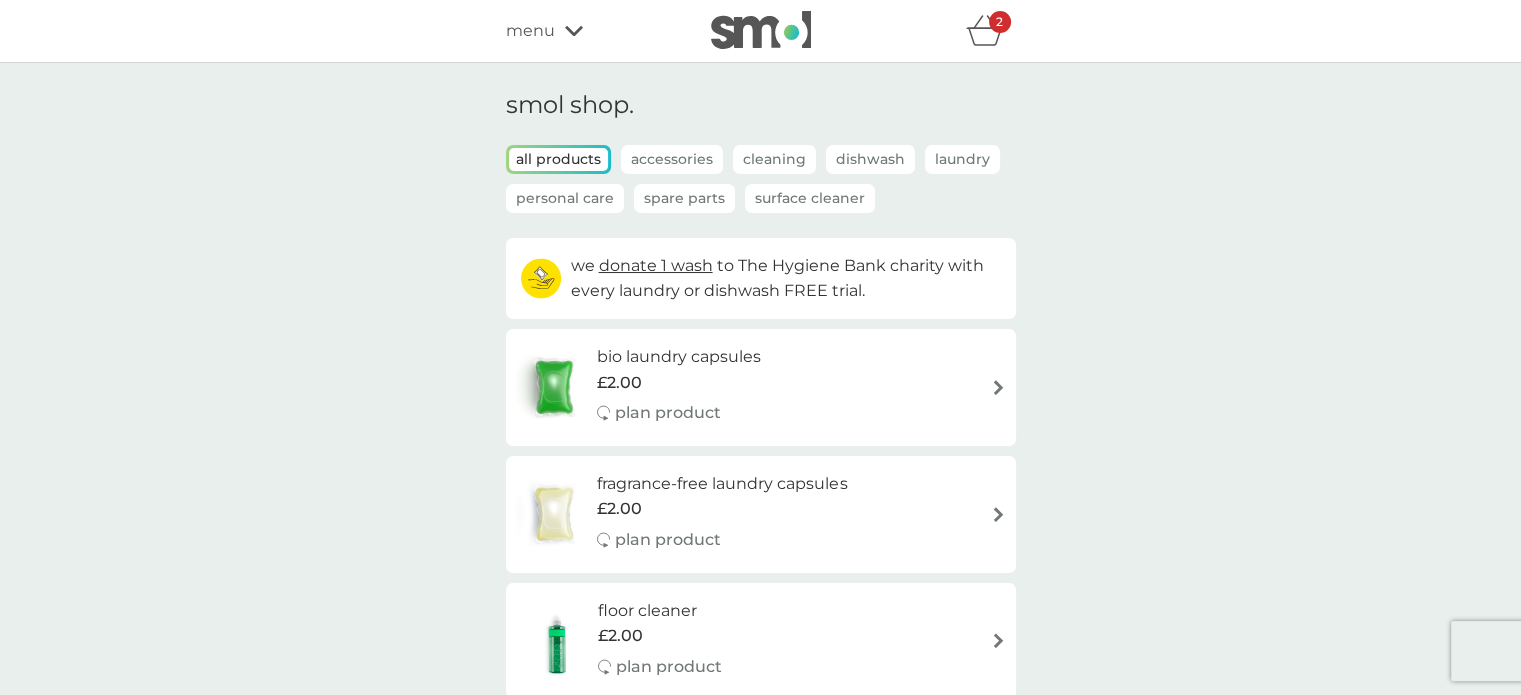 click 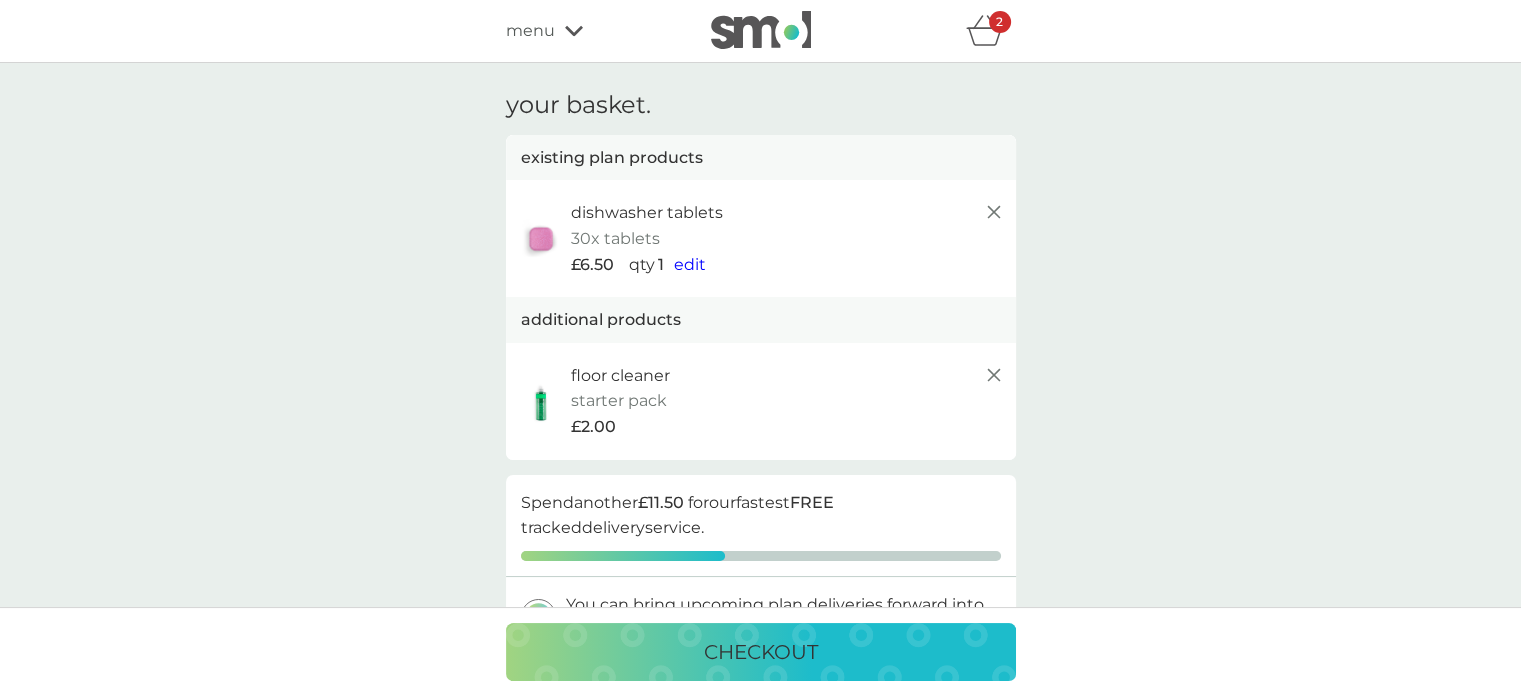scroll, scrollTop: 0, scrollLeft: 0, axis: both 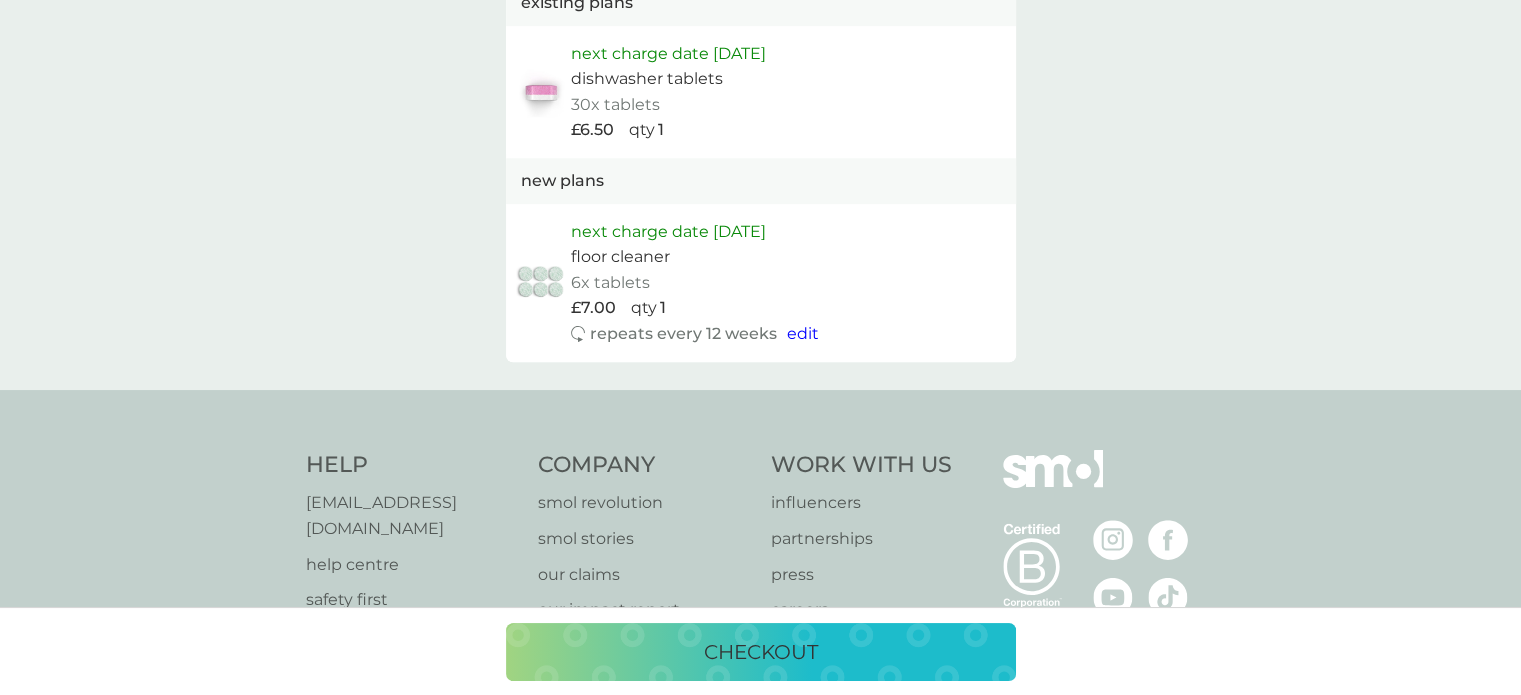 click on "checkout" at bounding box center (761, 652) 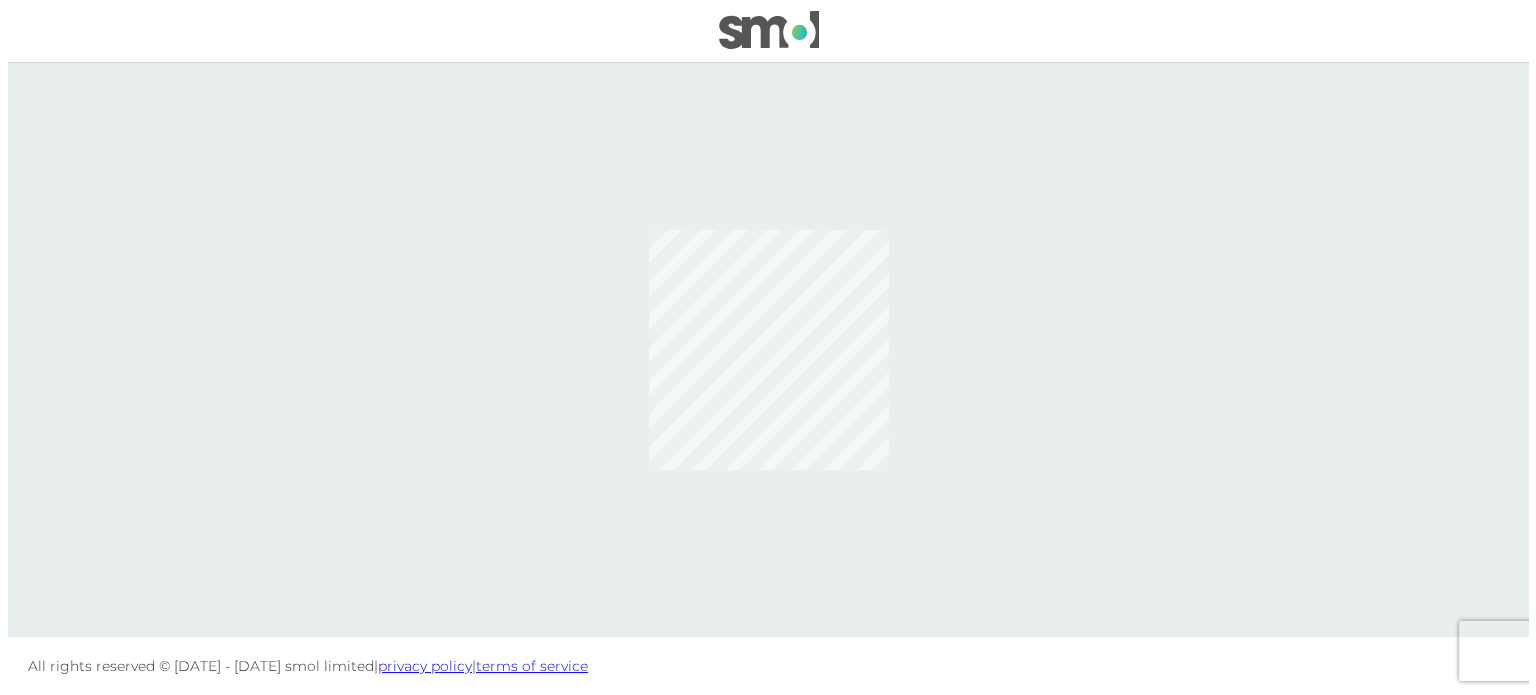 scroll, scrollTop: 0, scrollLeft: 0, axis: both 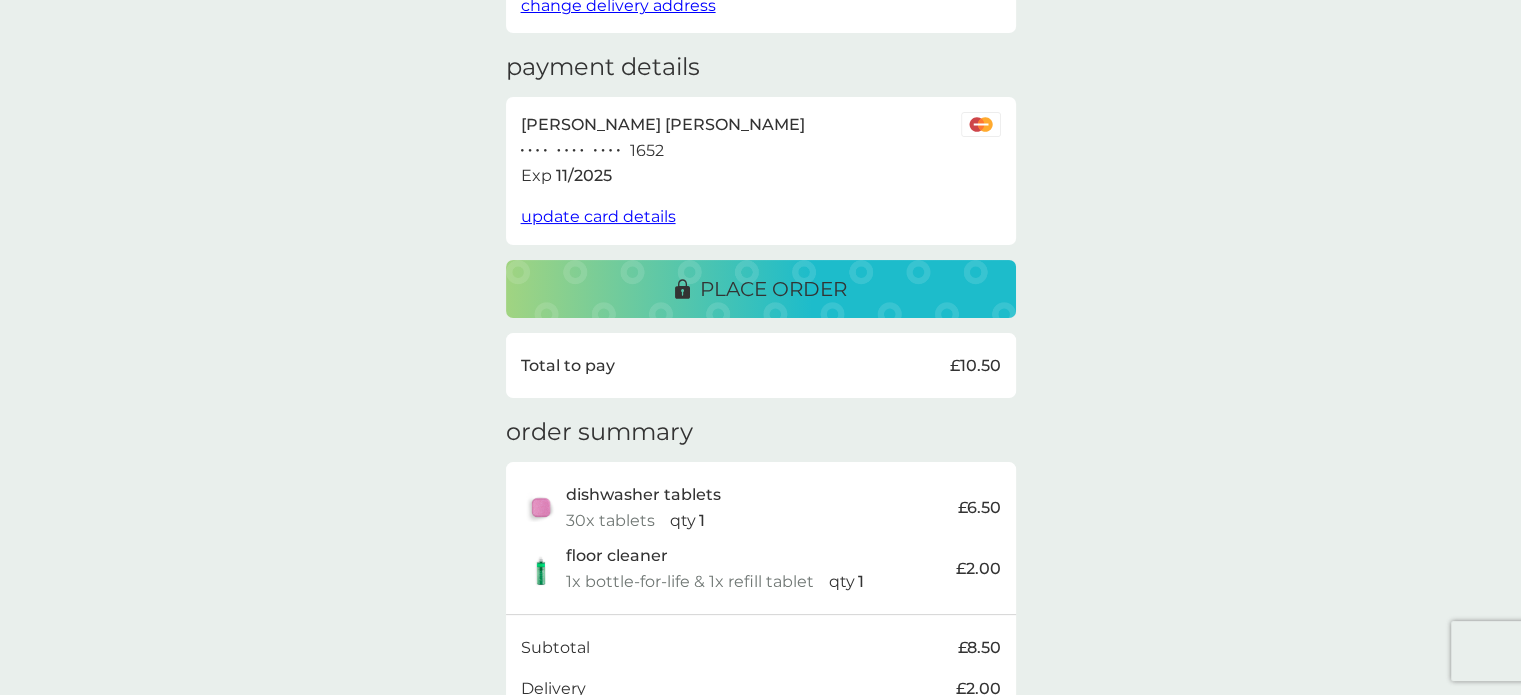 click on "place order" at bounding box center (773, 289) 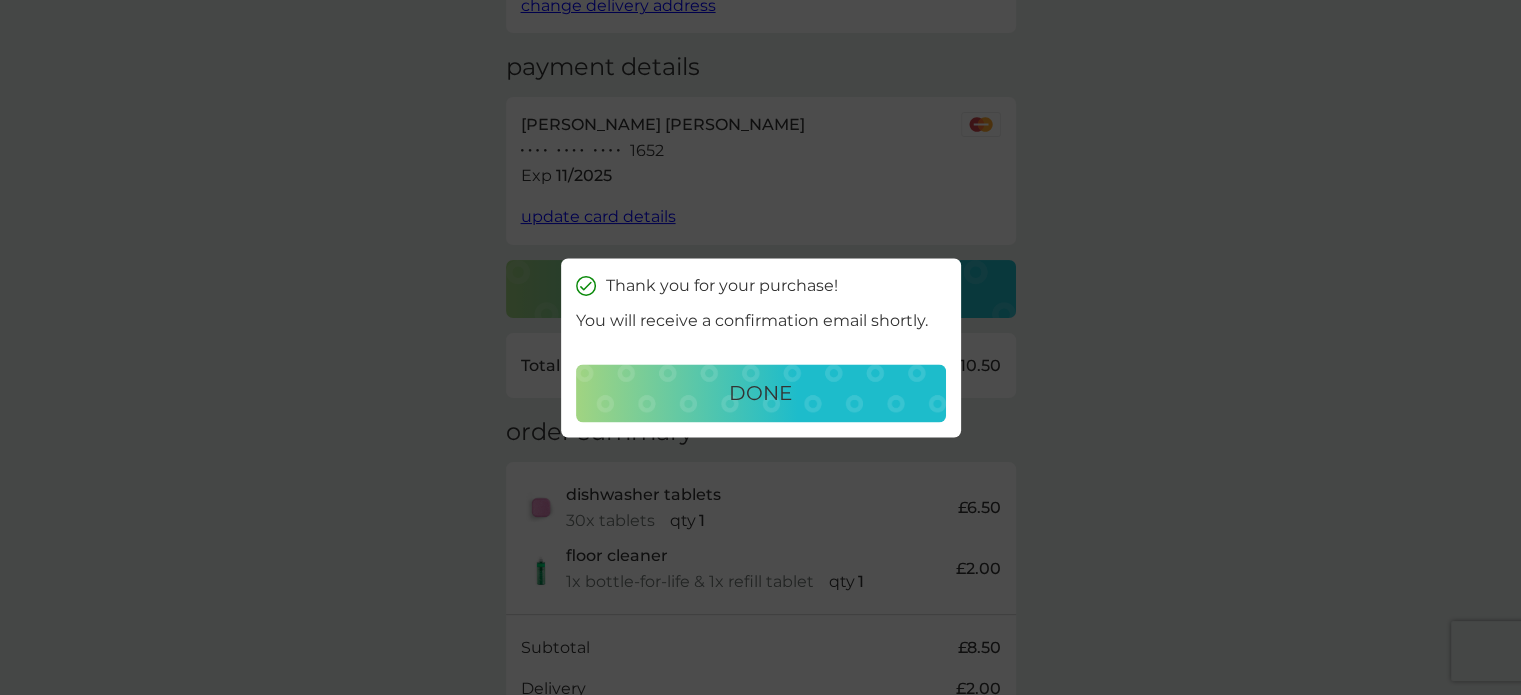 click on "done" at bounding box center (760, 393) 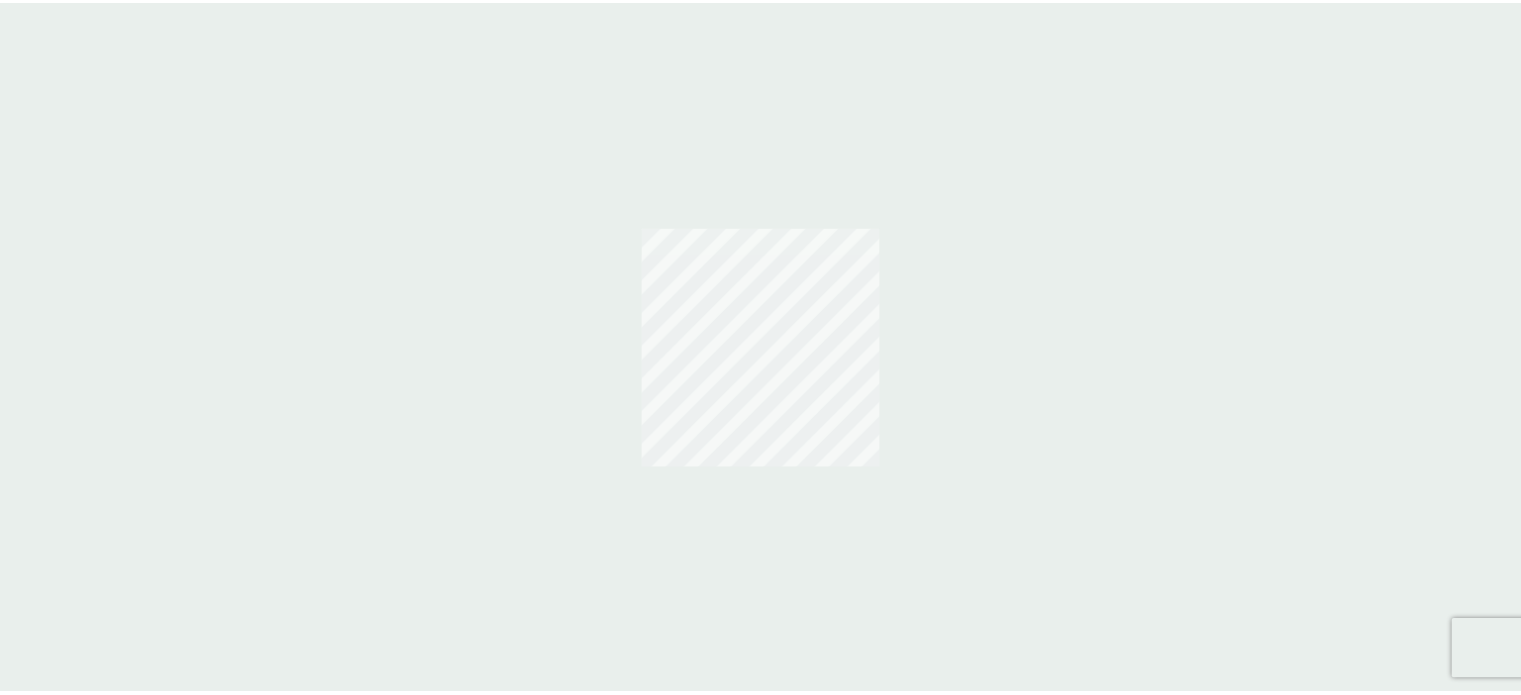 scroll, scrollTop: 0, scrollLeft: 0, axis: both 